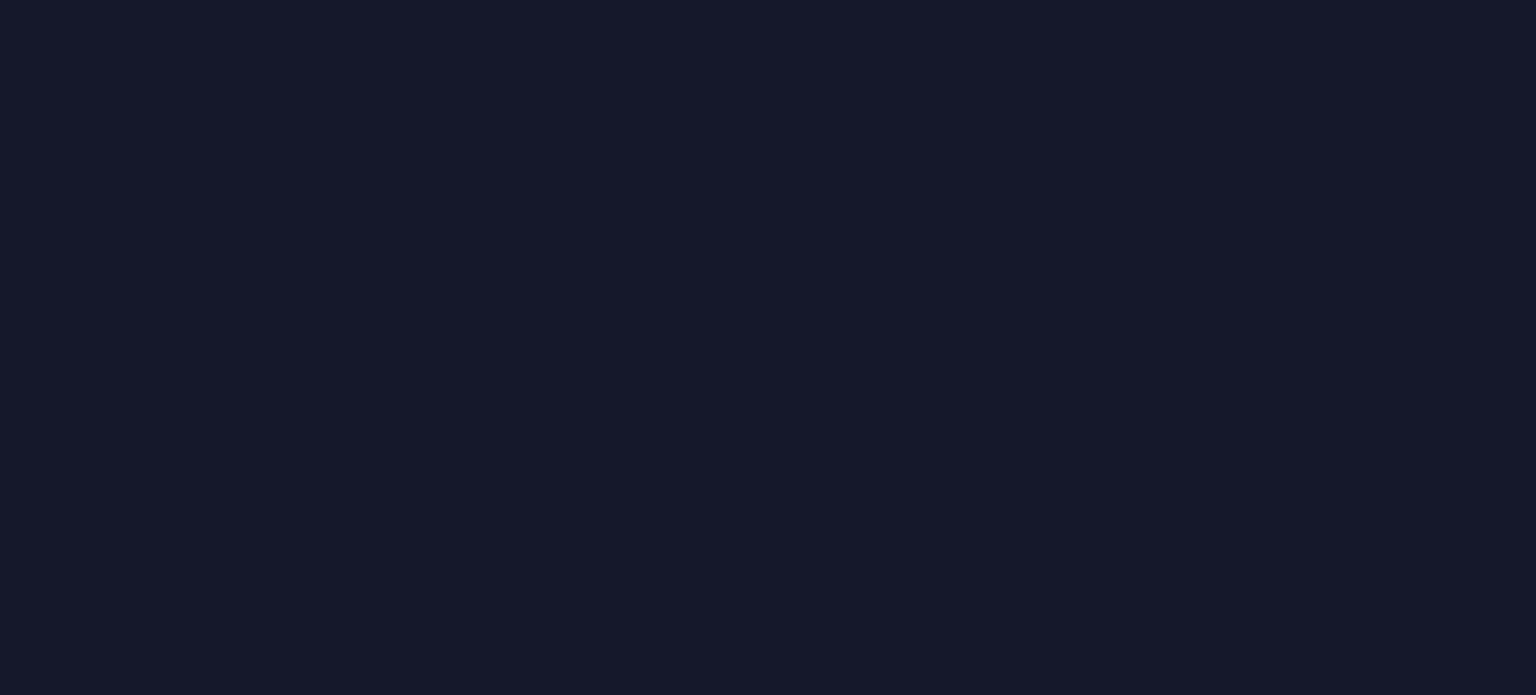 scroll, scrollTop: 0, scrollLeft: 0, axis: both 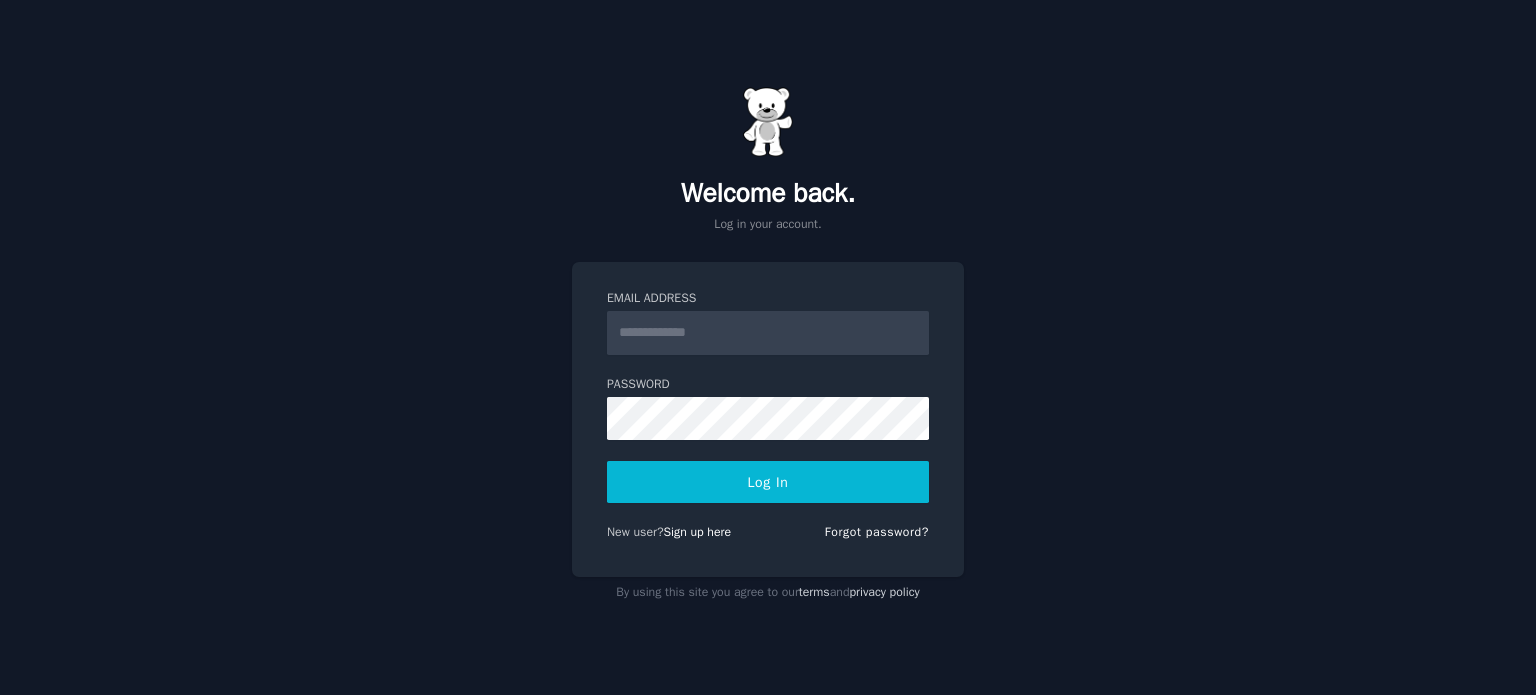 click on "Email Address" at bounding box center (768, 333) 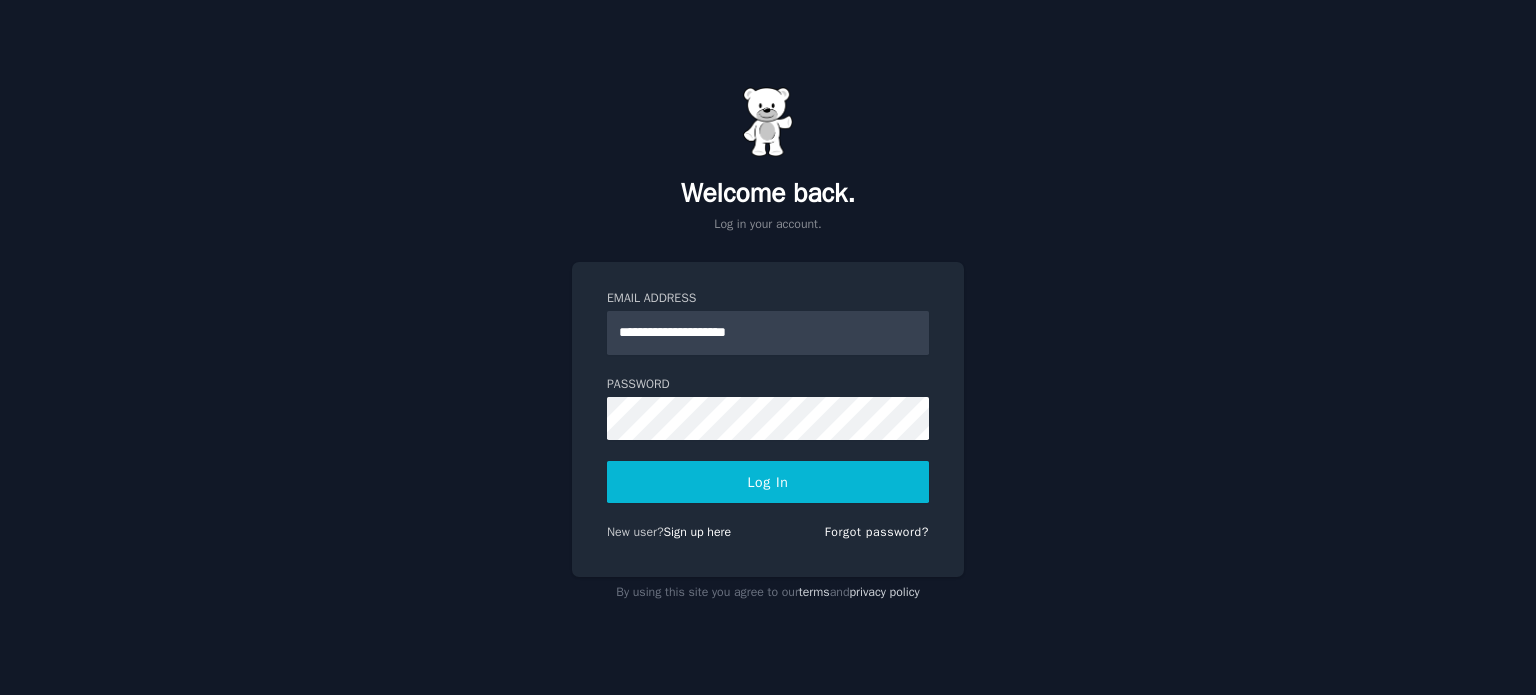 drag, startPoint x: 691, startPoint y: 331, endPoint x: 504, endPoint y: 334, distance: 187.02406 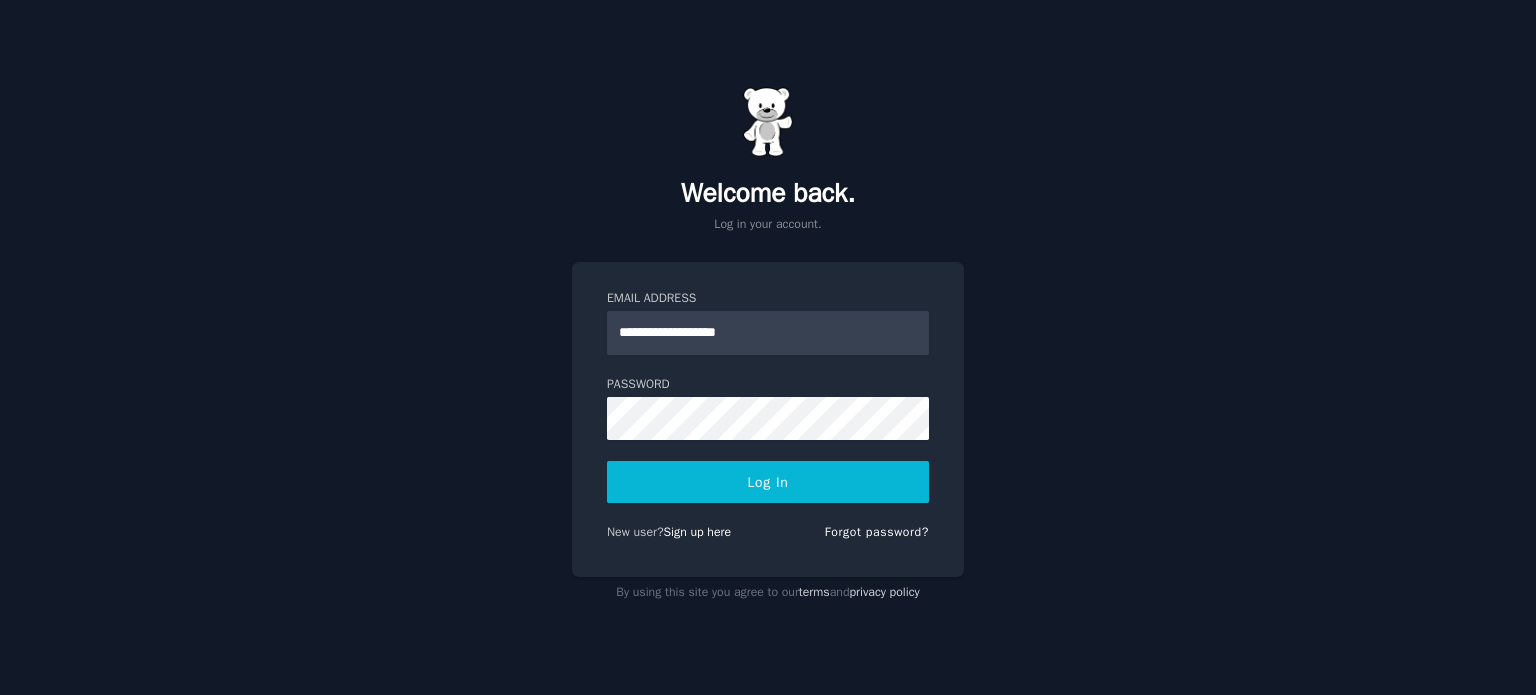 type on "**********" 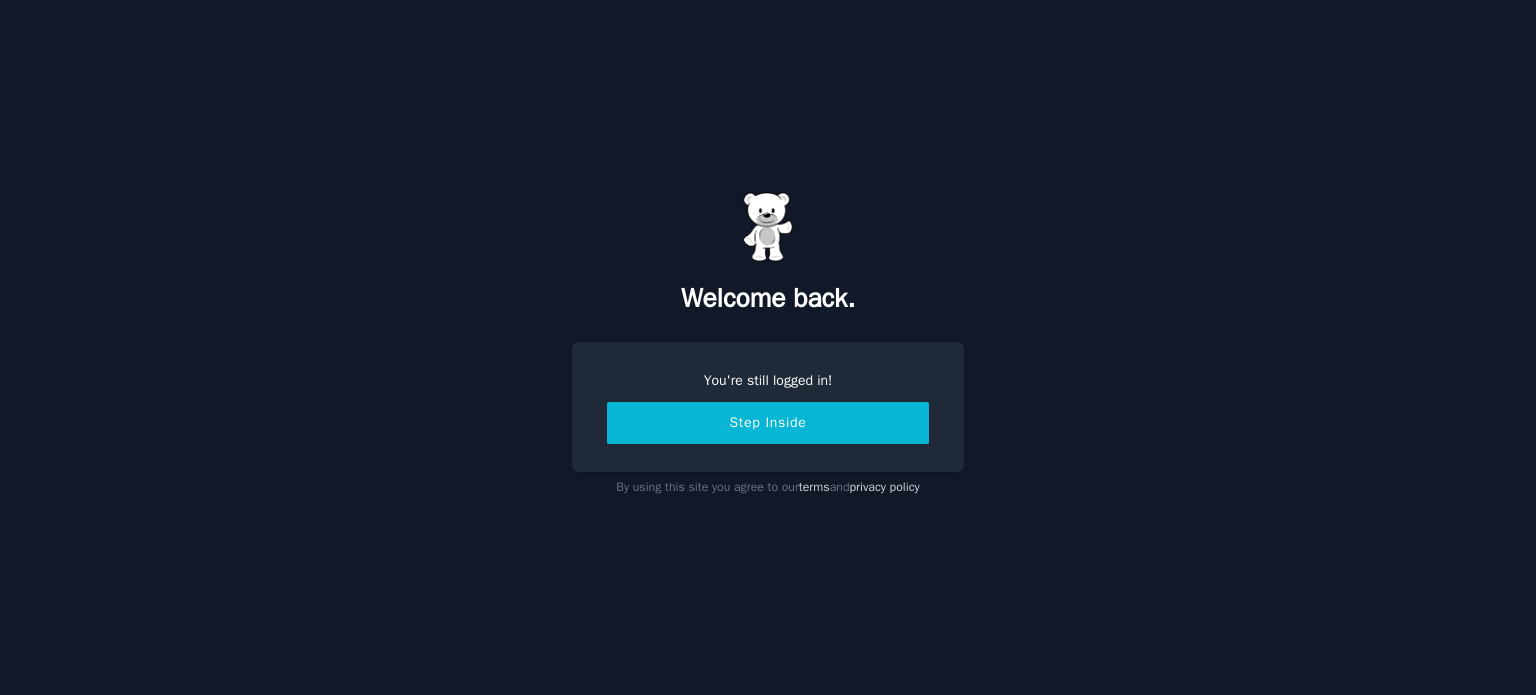 scroll, scrollTop: 0, scrollLeft: 0, axis: both 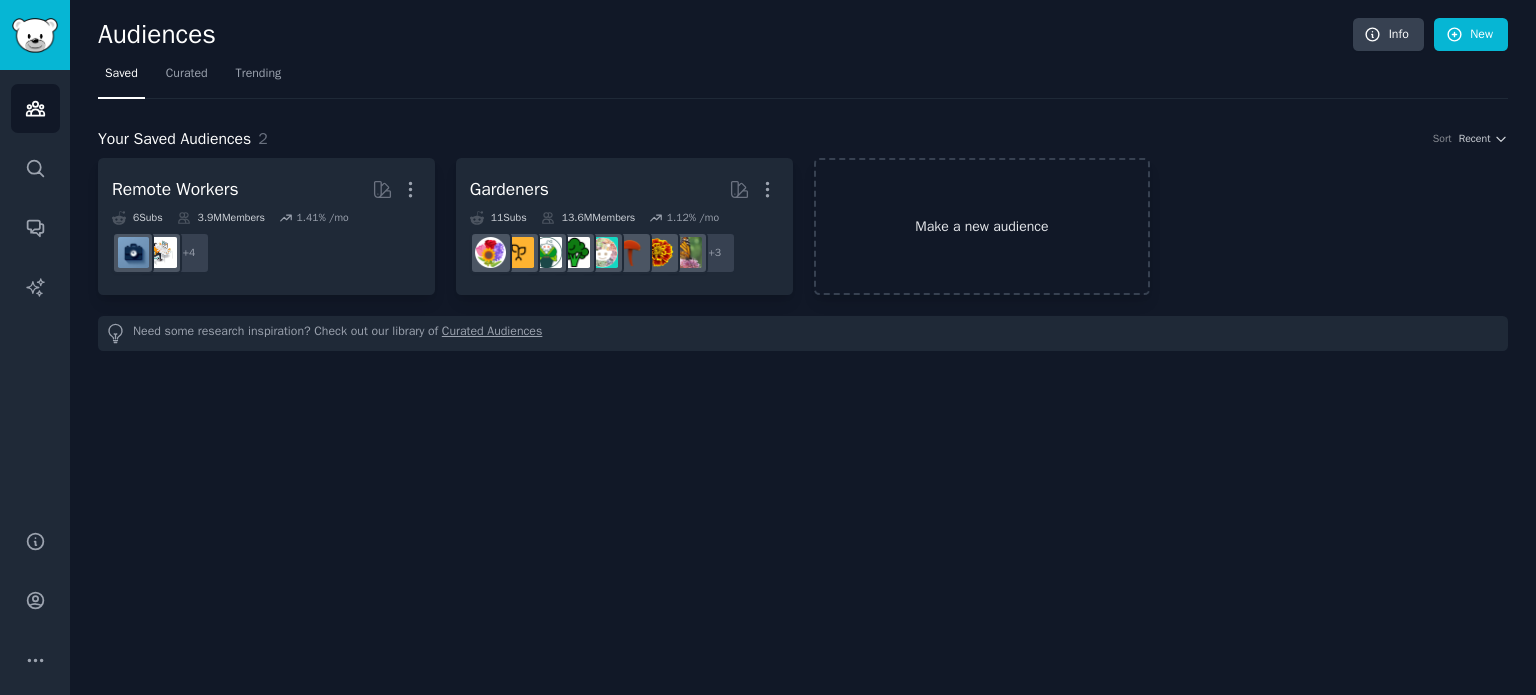 click on "Make a new audience" at bounding box center [982, 226] 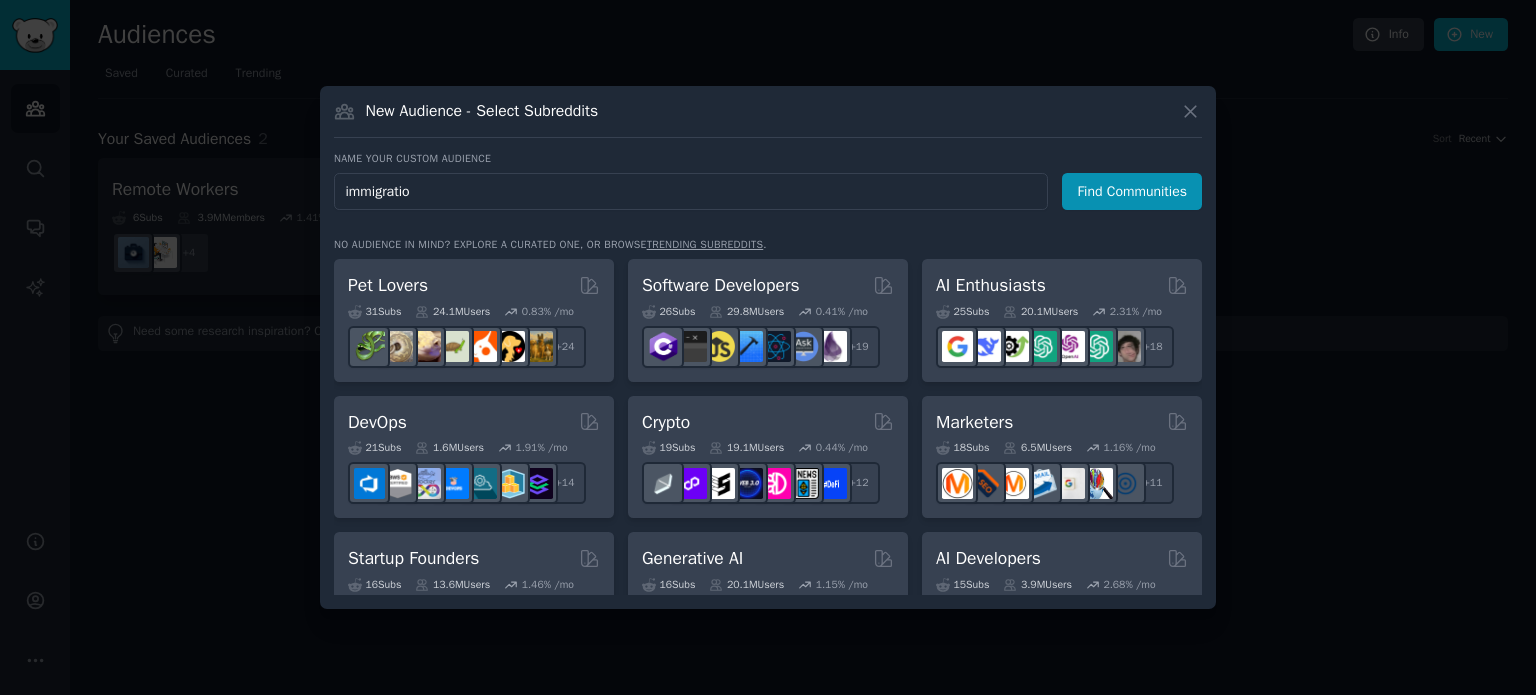 type on "immigration" 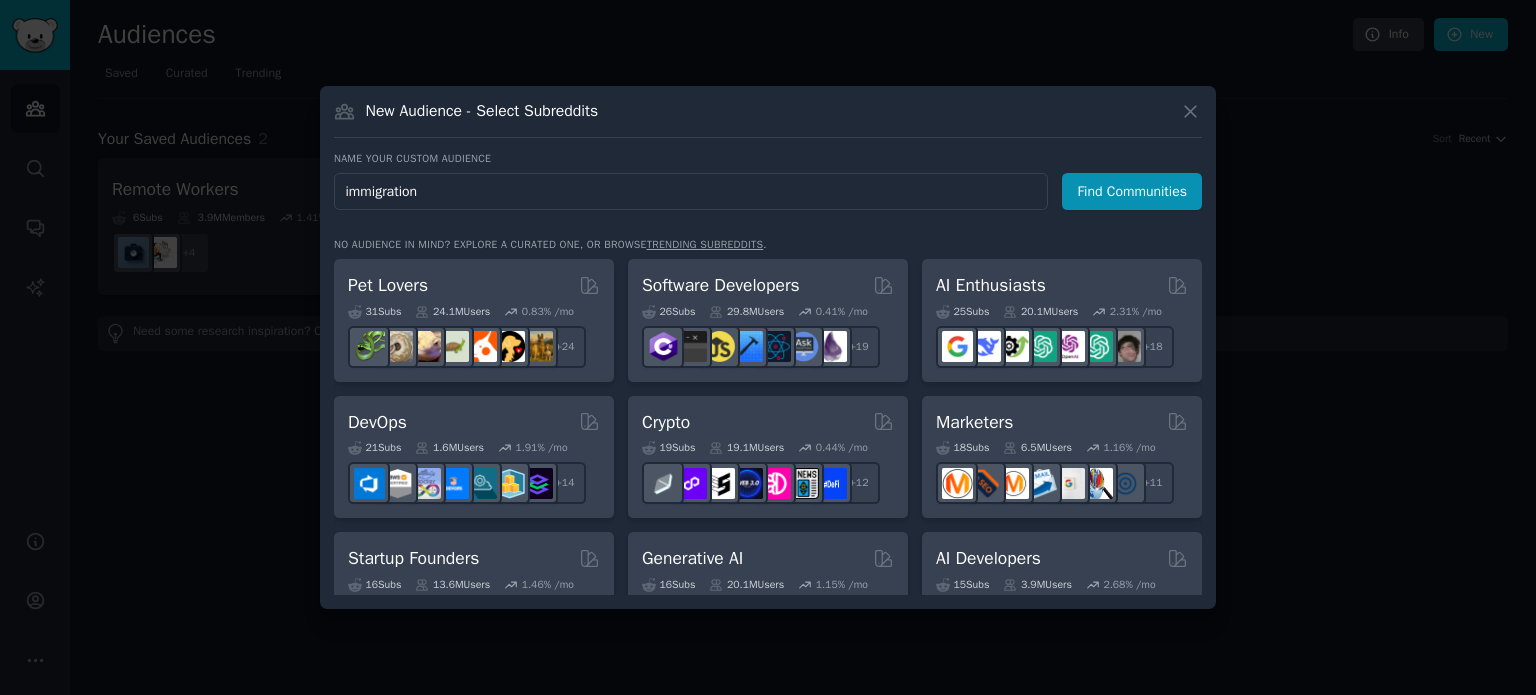 click on "Find Communities" at bounding box center (1132, 191) 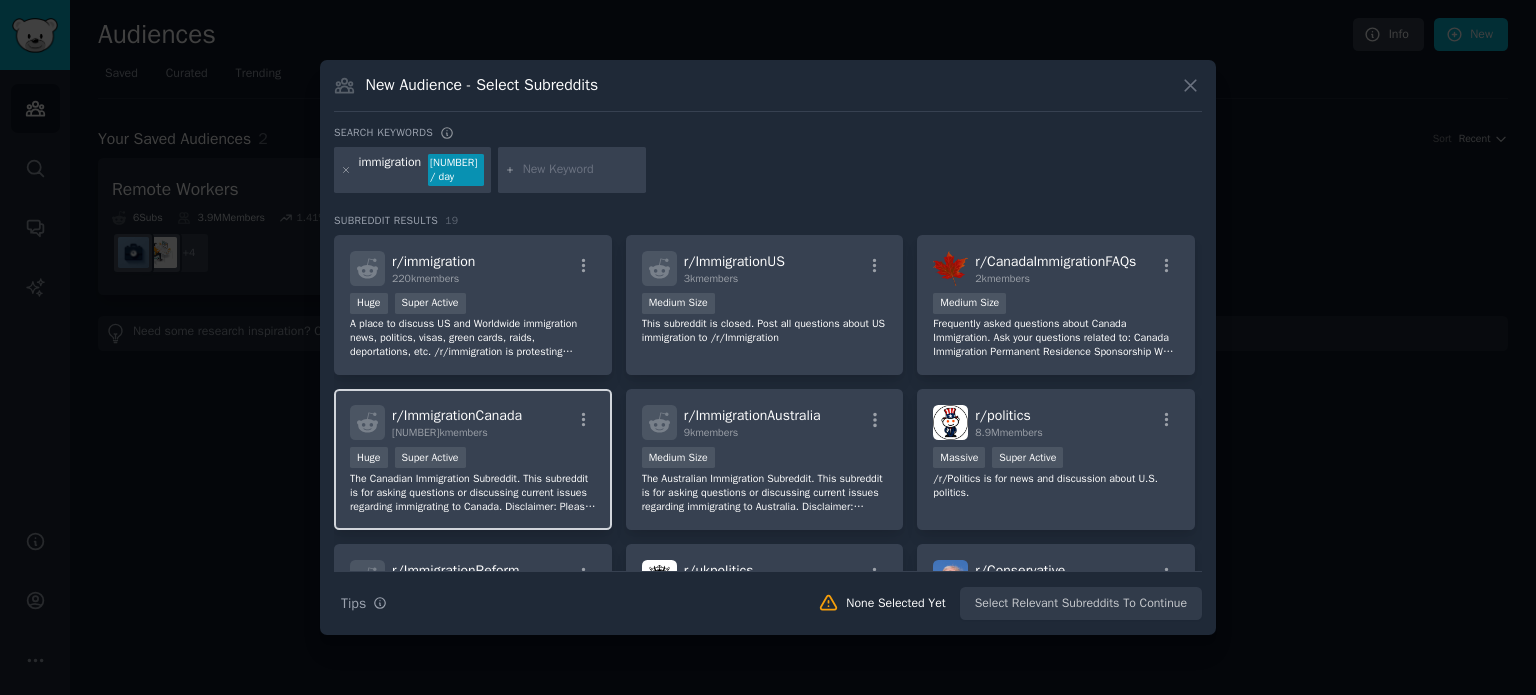 click on "[NUMBER] members" at bounding box center [457, 433] 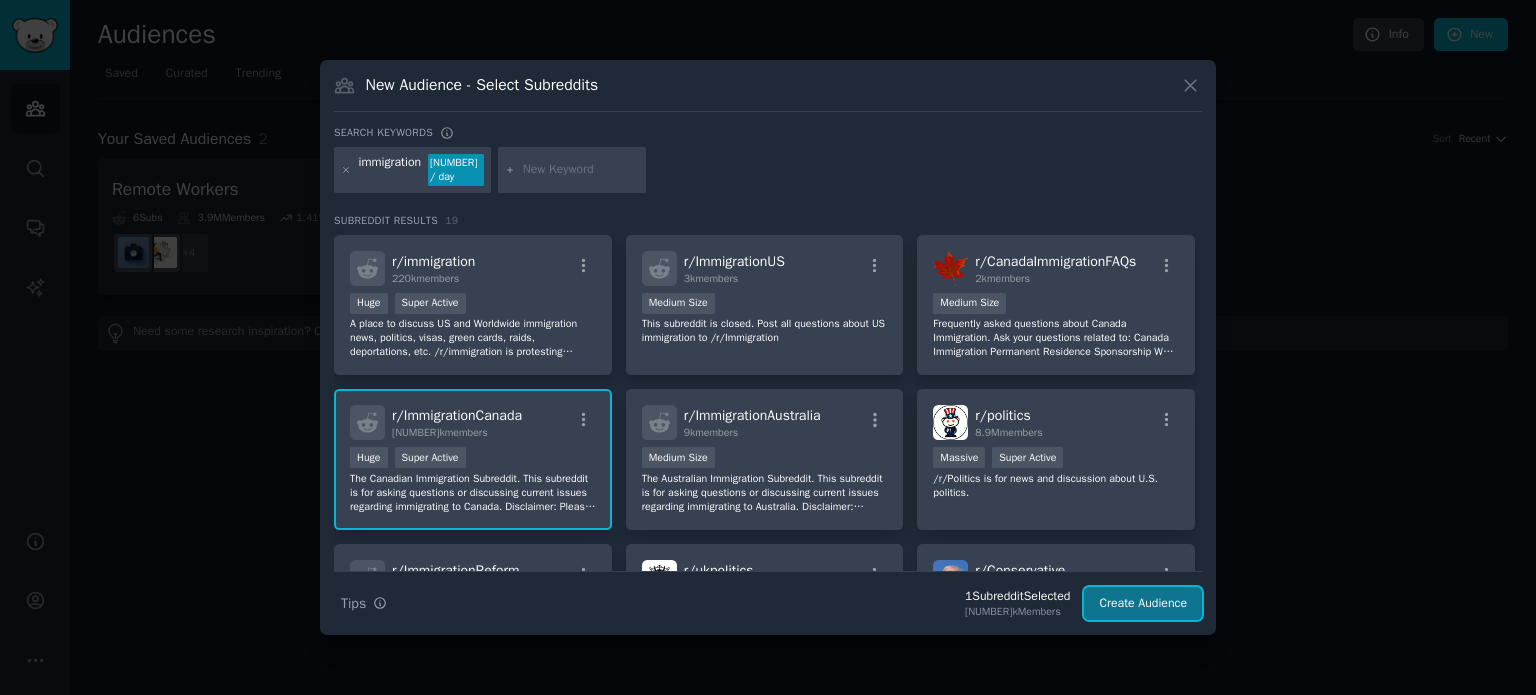 click on "Create Audience" at bounding box center (1143, 604) 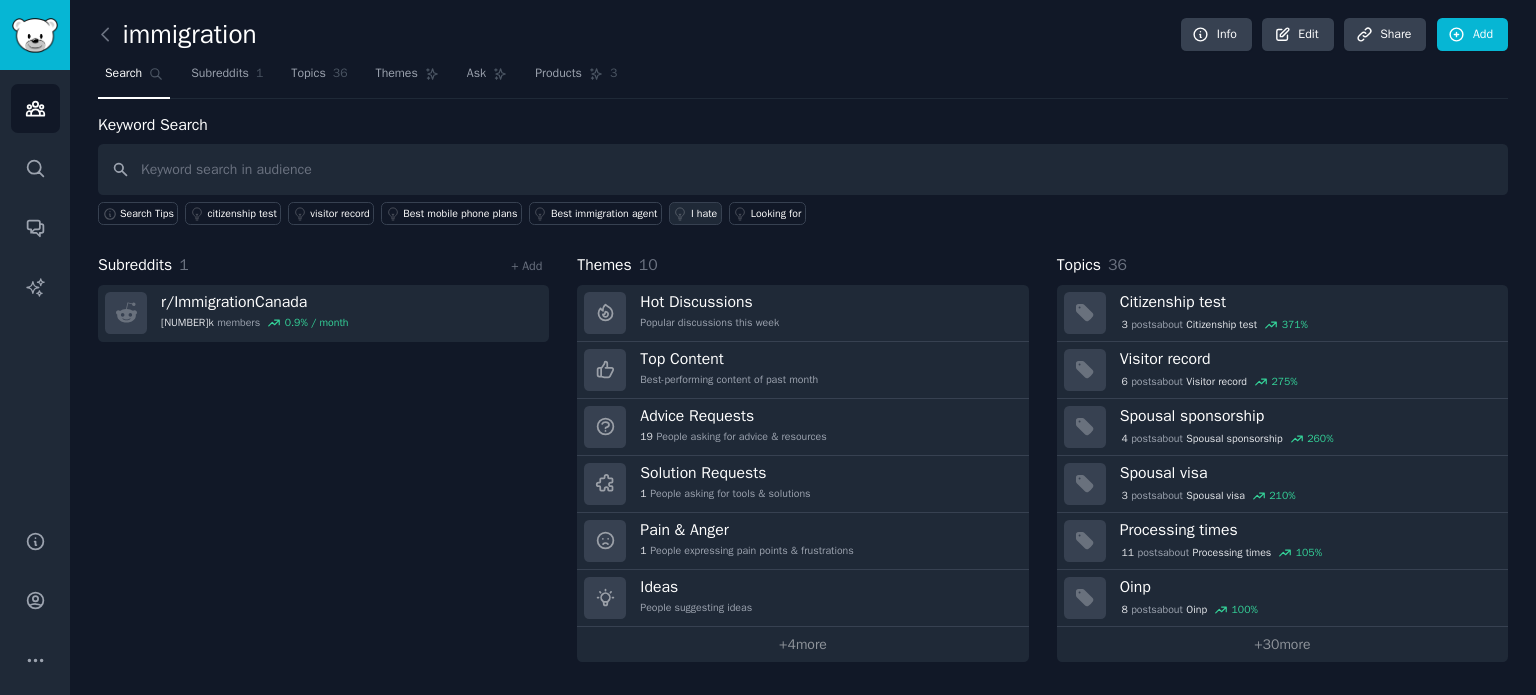click on "I hate" at bounding box center (704, 214) 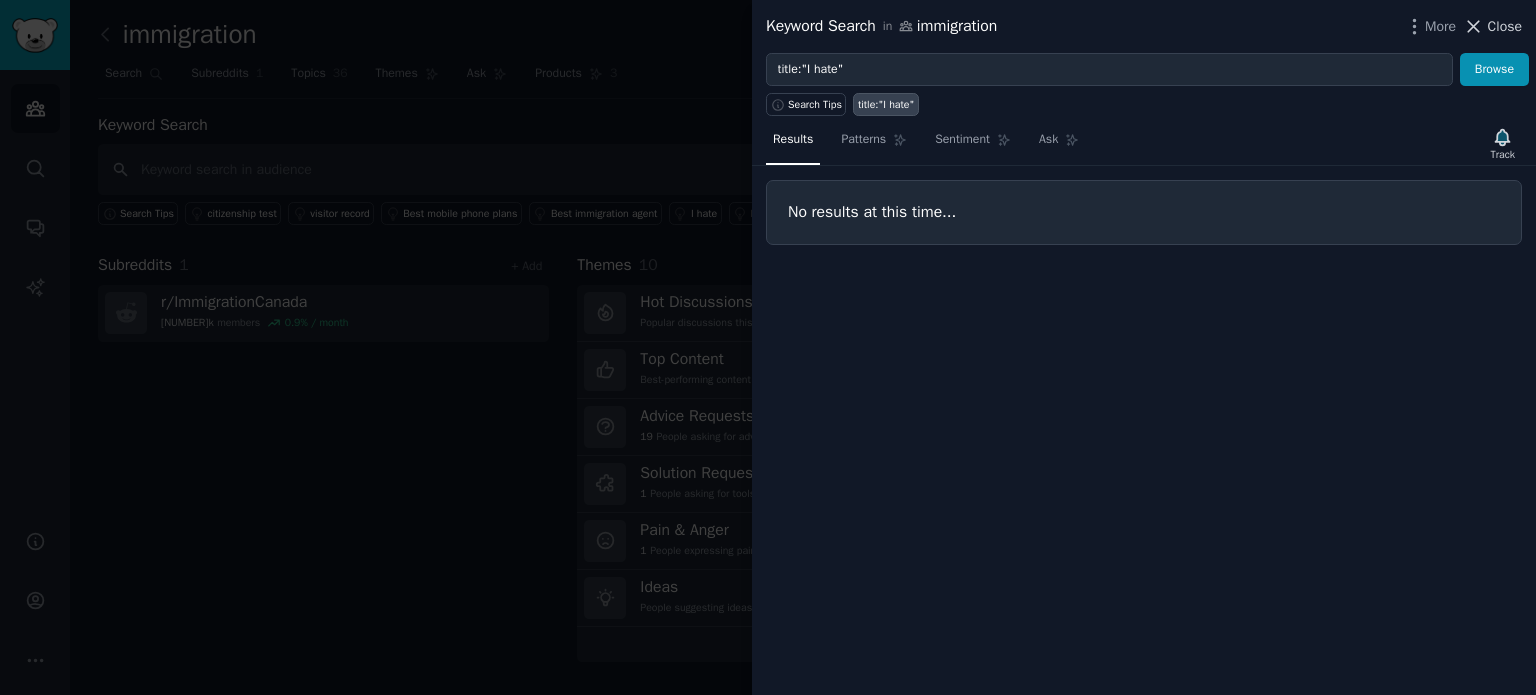 click 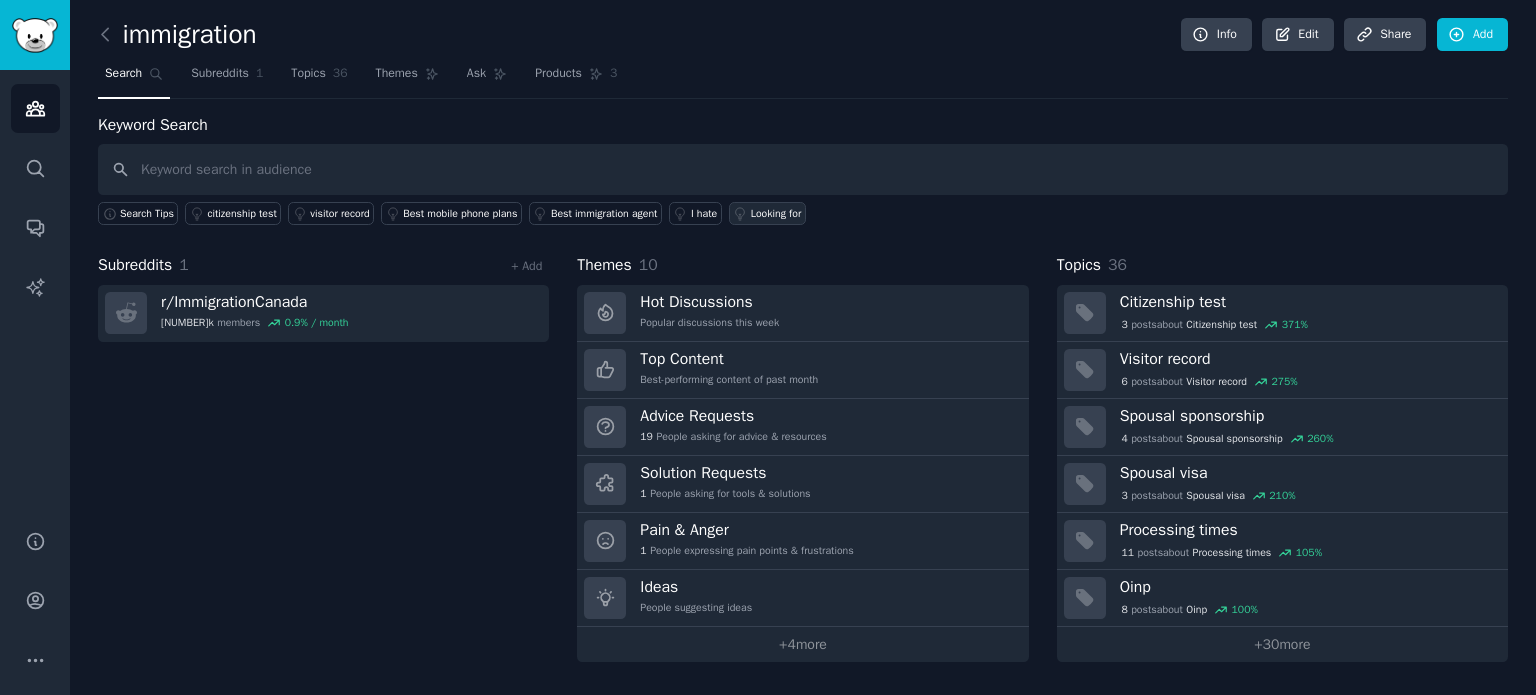 click on "Looking for" at bounding box center [776, 214] 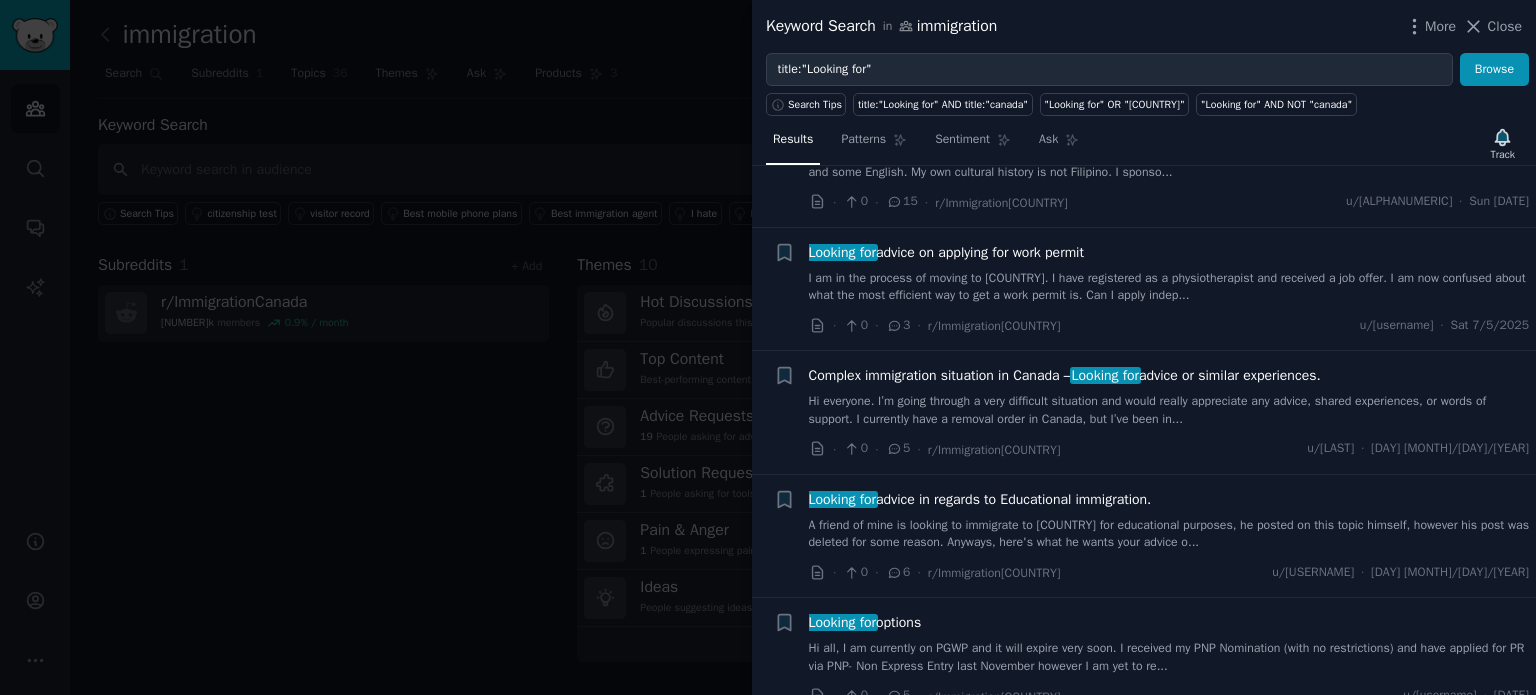 scroll, scrollTop: 500, scrollLeft: 0, axis: vertical 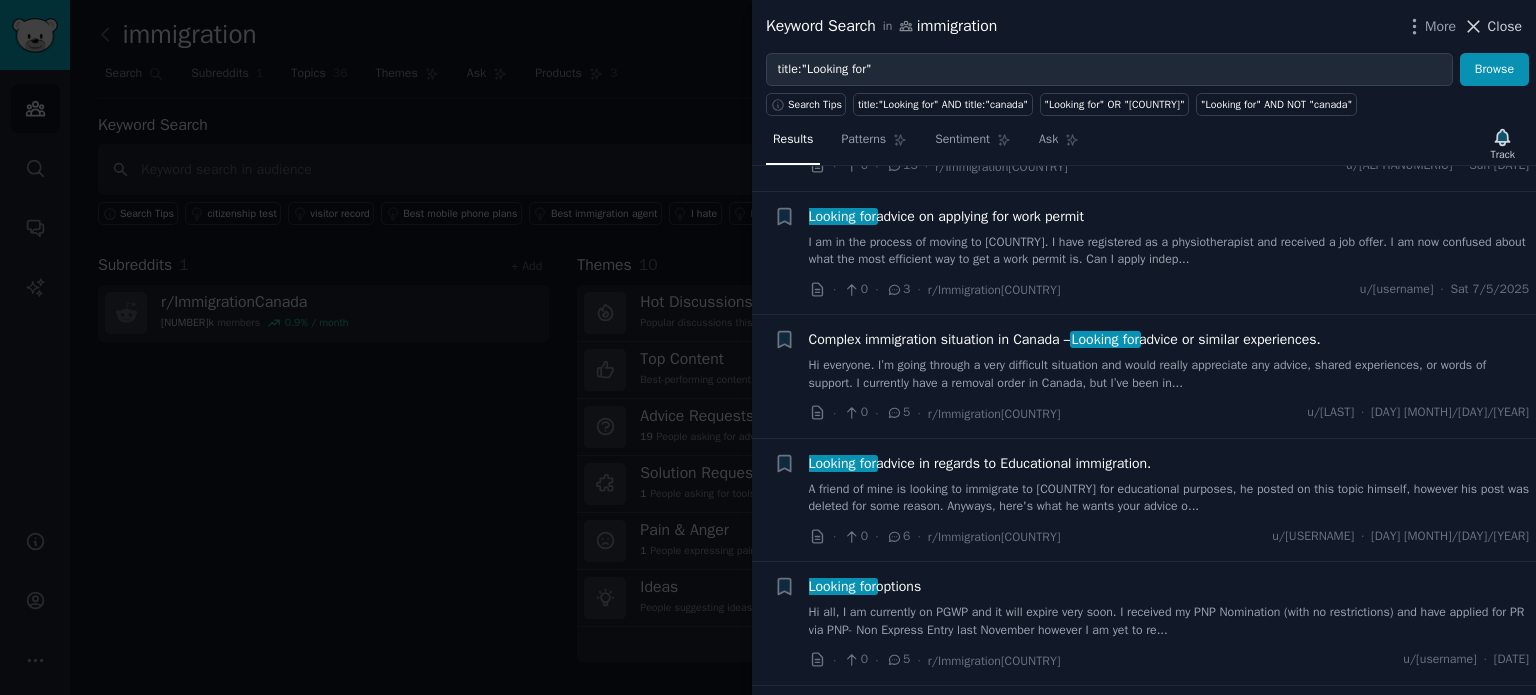 click 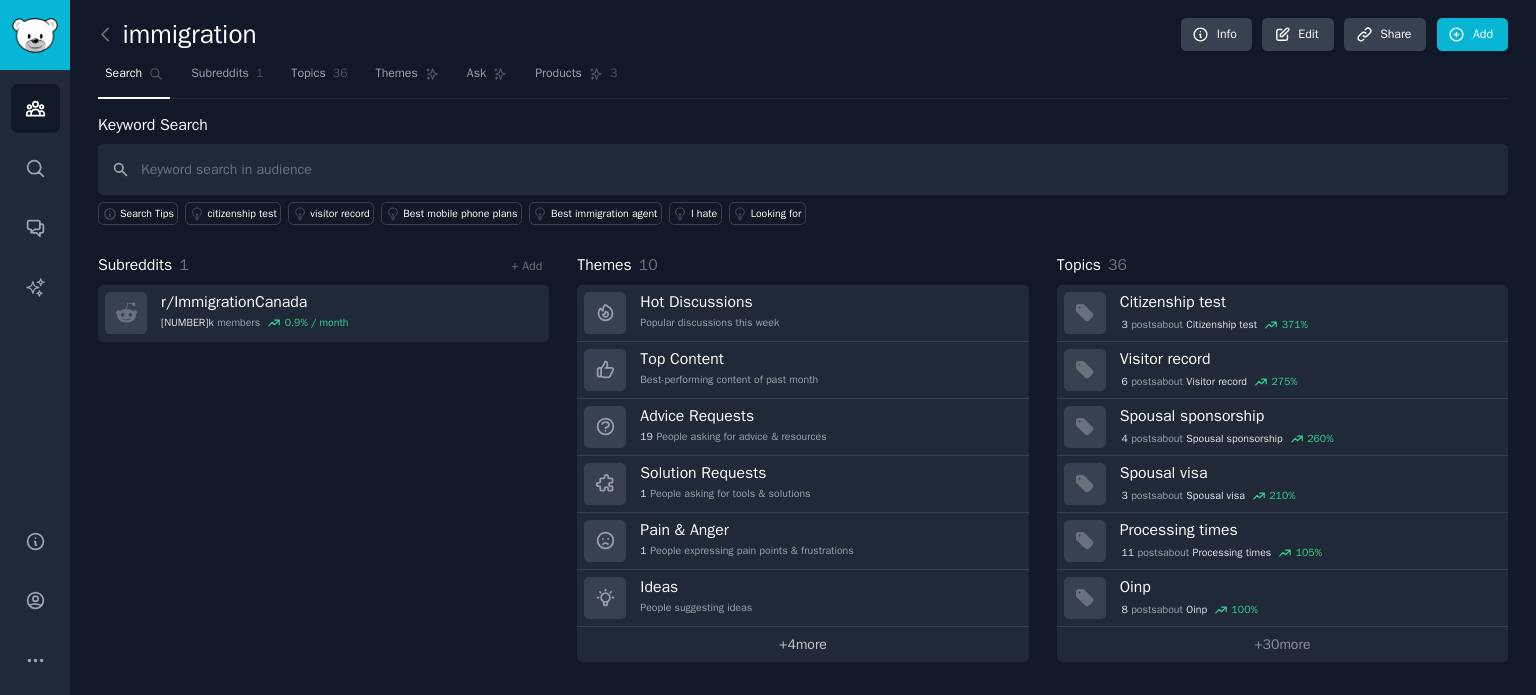 click on "+  4  more" at bounding box center [802, 644] 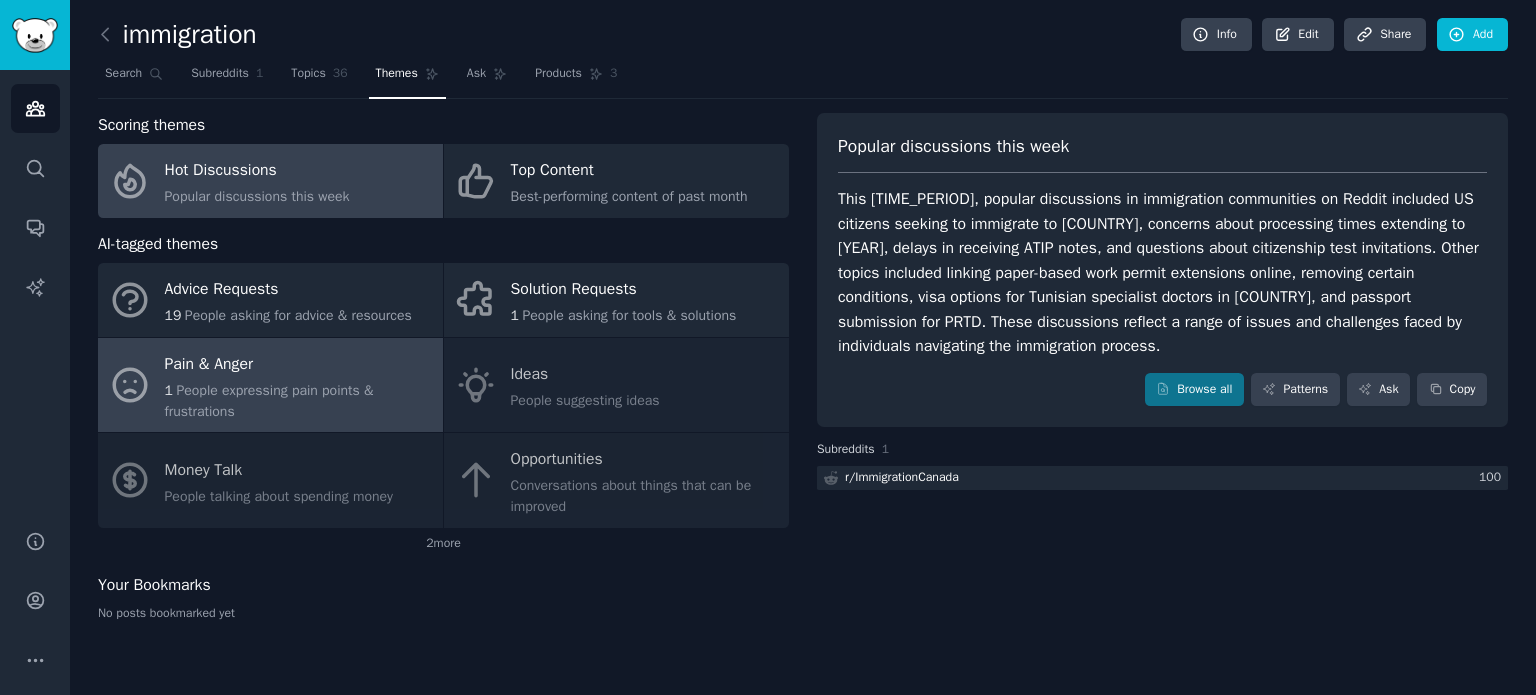 click on "1 People expressing pain points & frustrations" at bounding box center [299, 401] 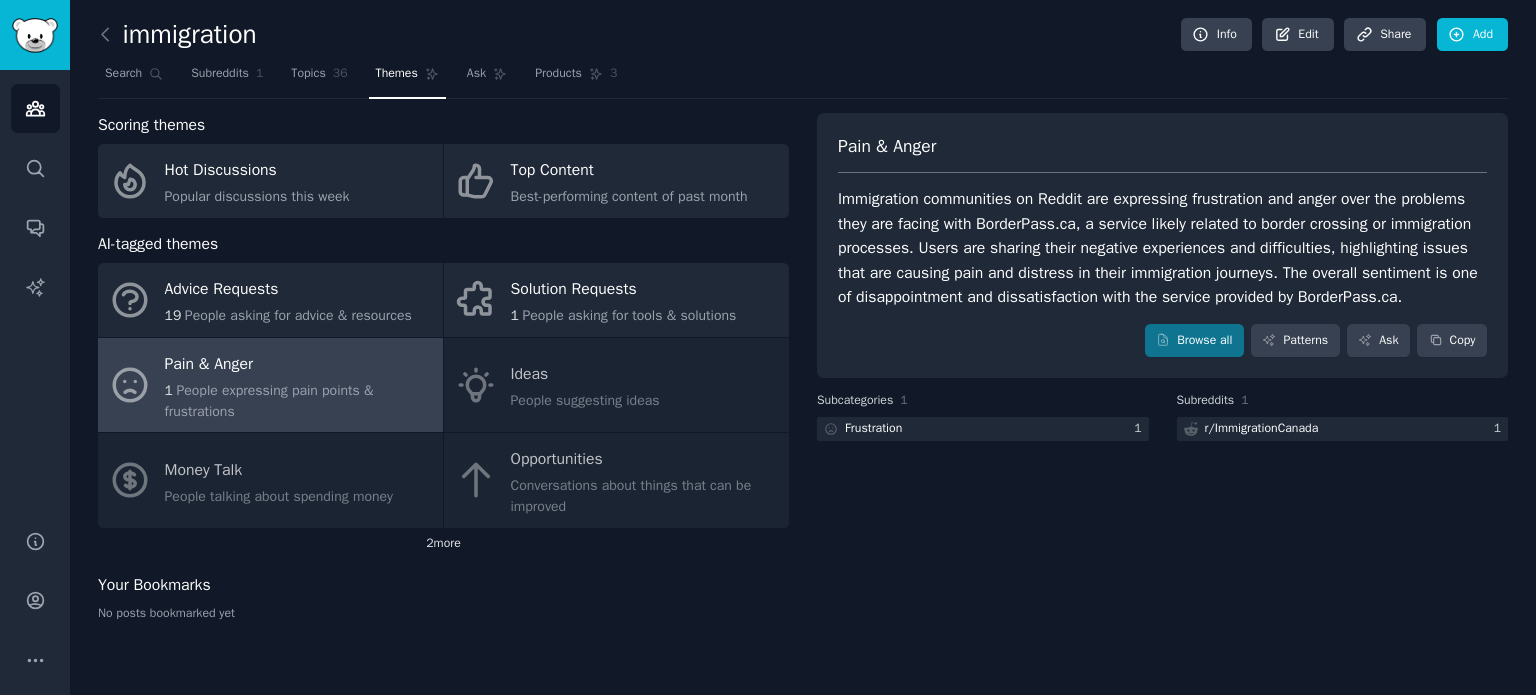 click on "2  more" 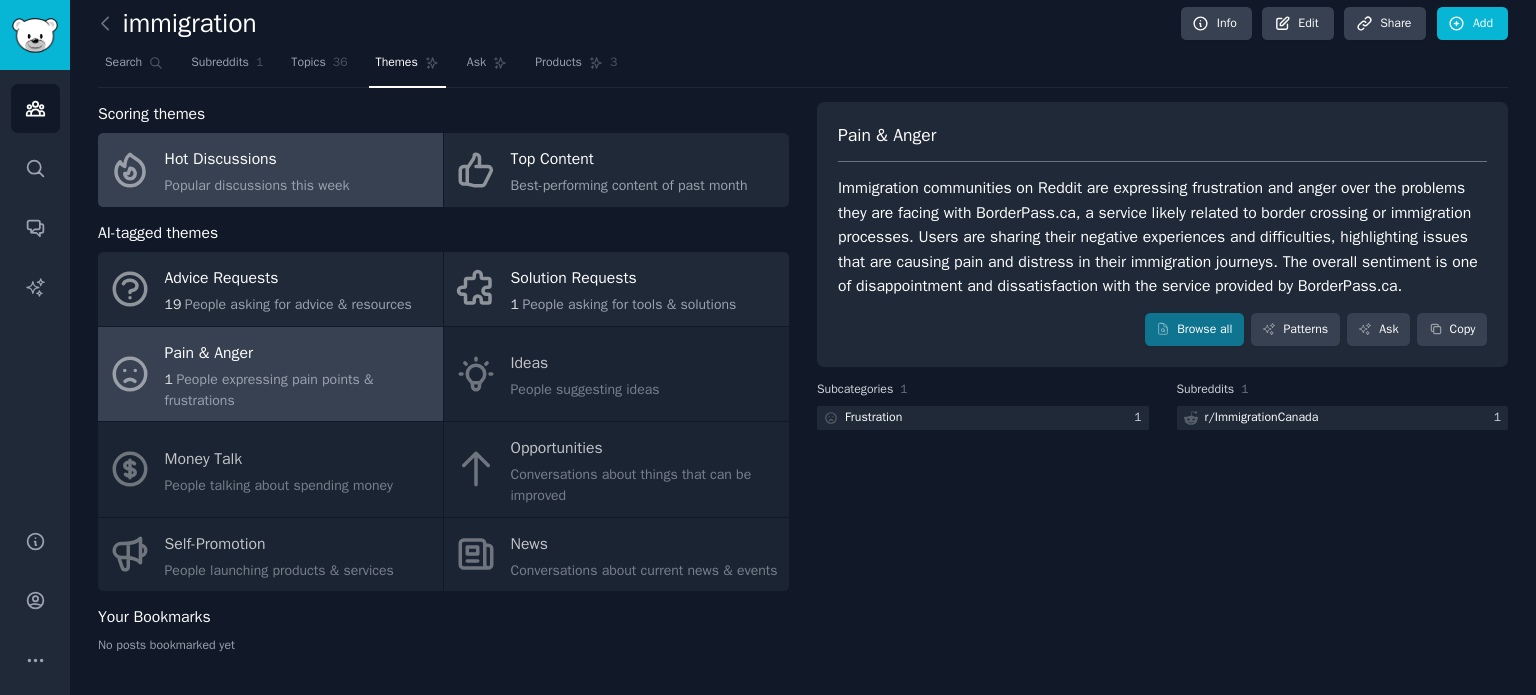 scroll, scrollTop: 0, scrollLeft: 0, axis: both 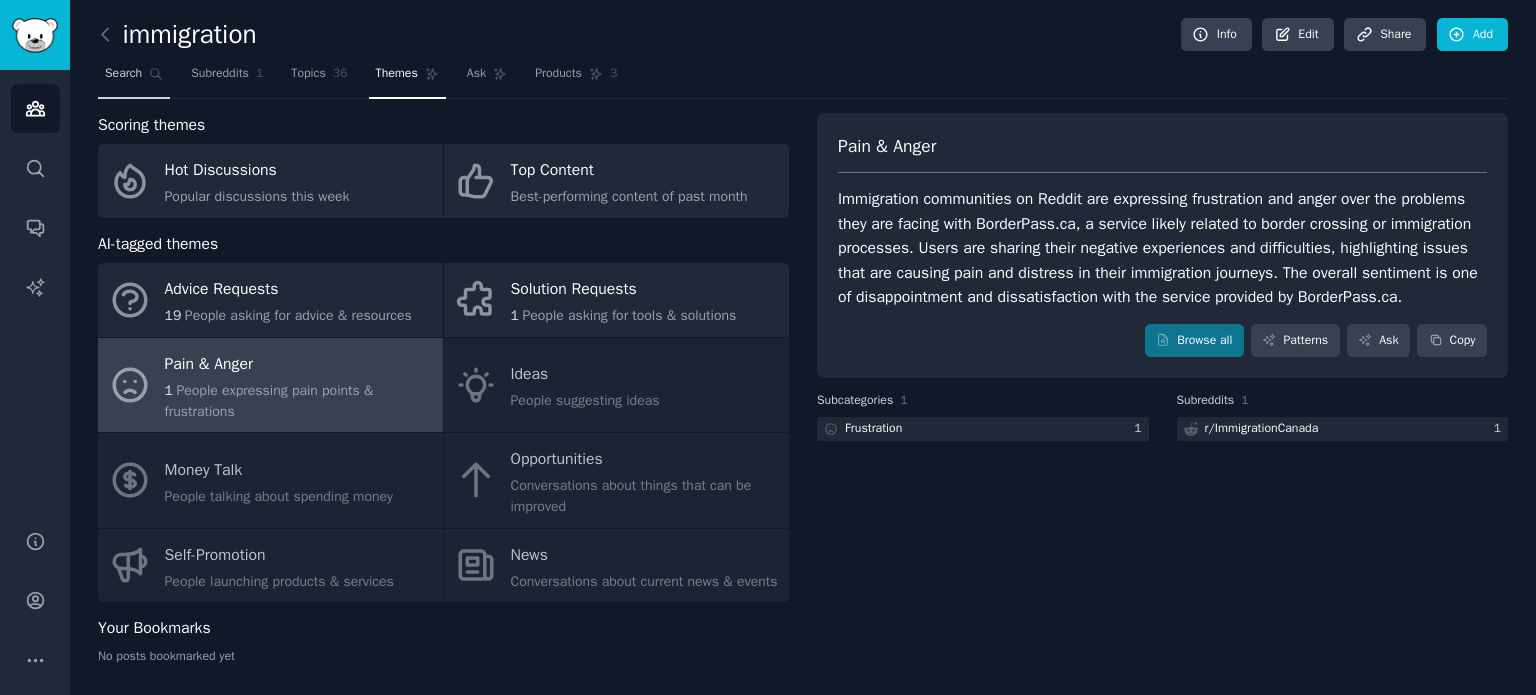 click on "Search" at bounding box center (123, 74) 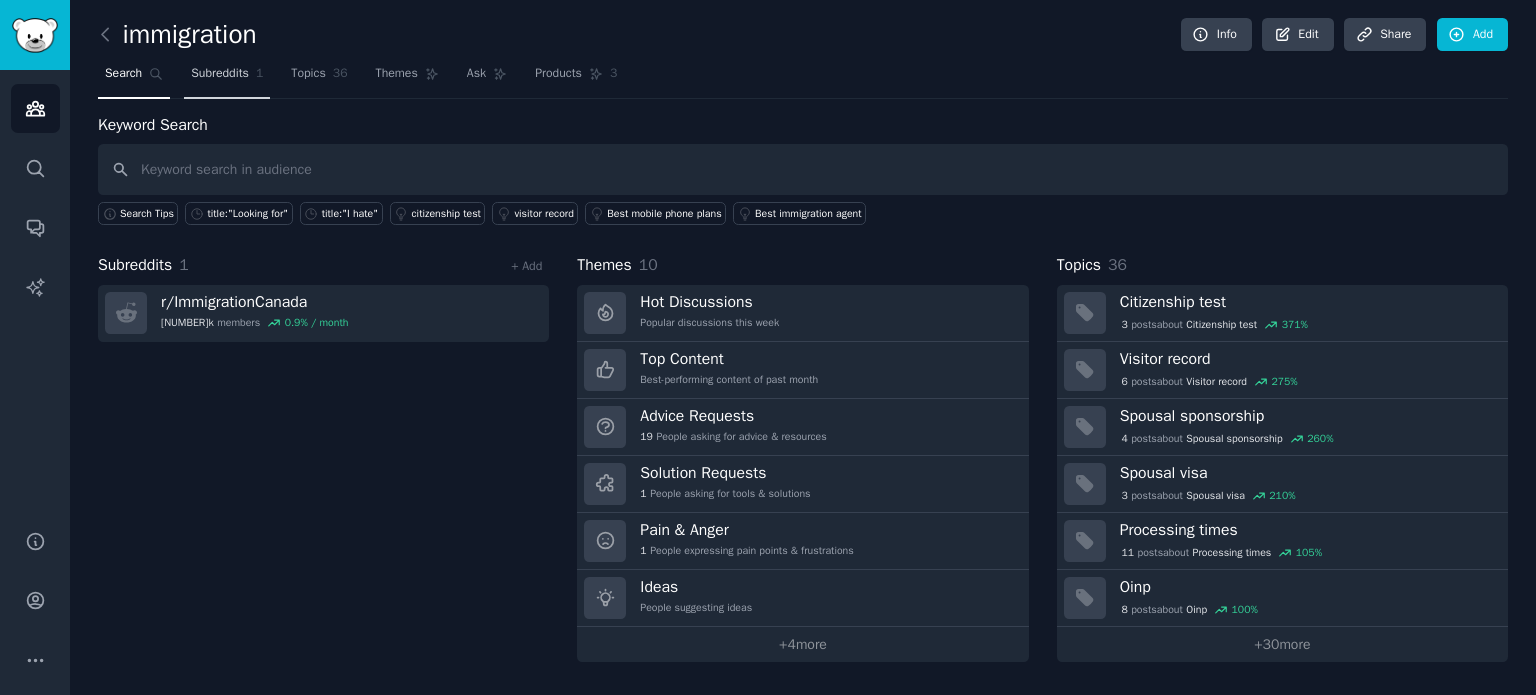 click on "Subreddits" at bounding box center (220, 74) 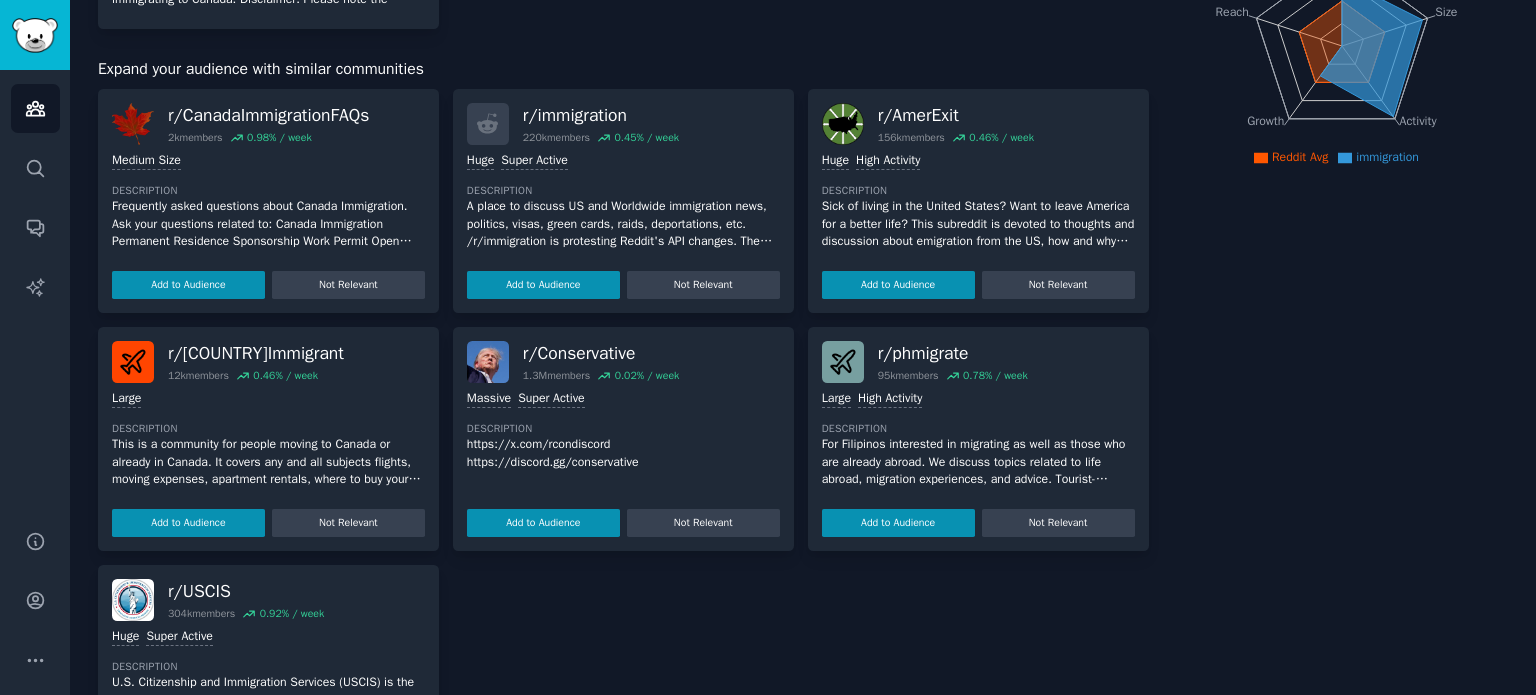 scroll, scrollTop: 300, scrollLeft: 0, axis: vertical 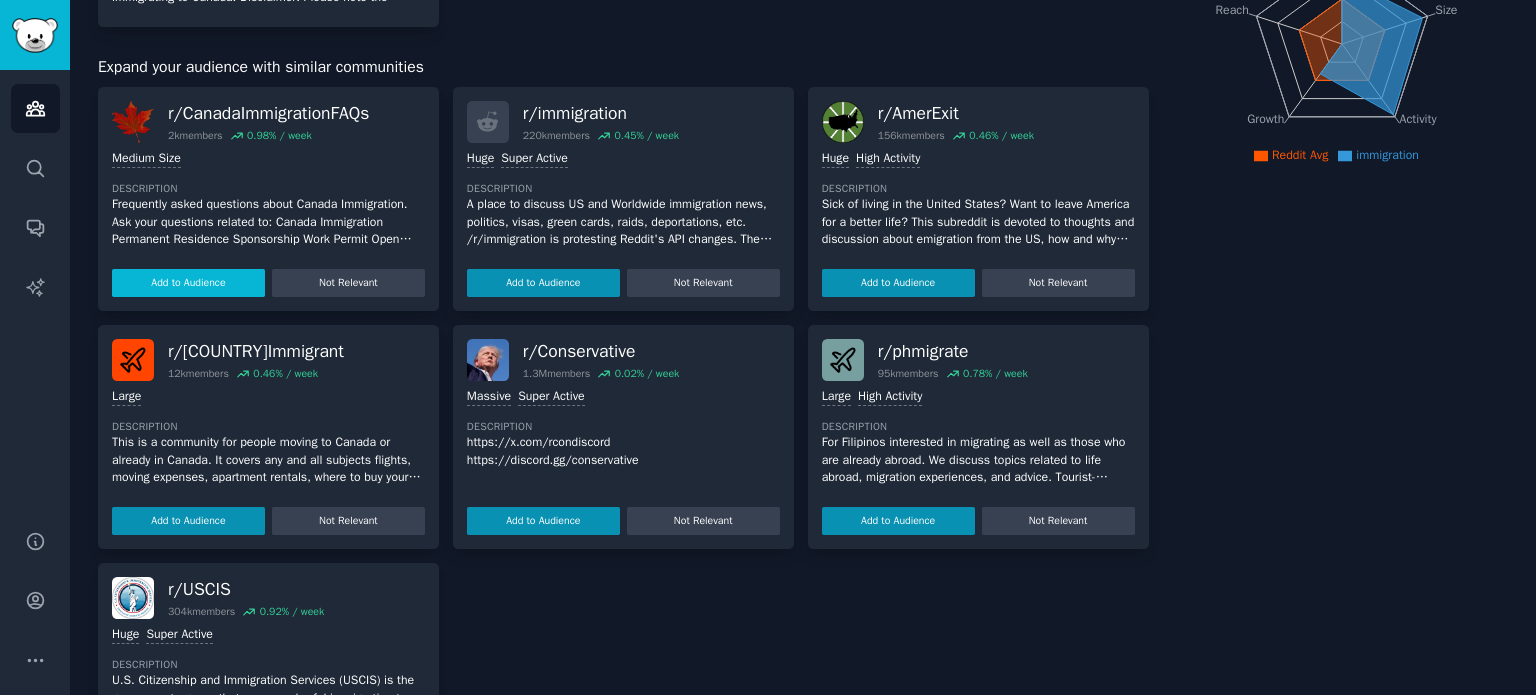 click on "Add to Audience" at bounding box center [188, 283] 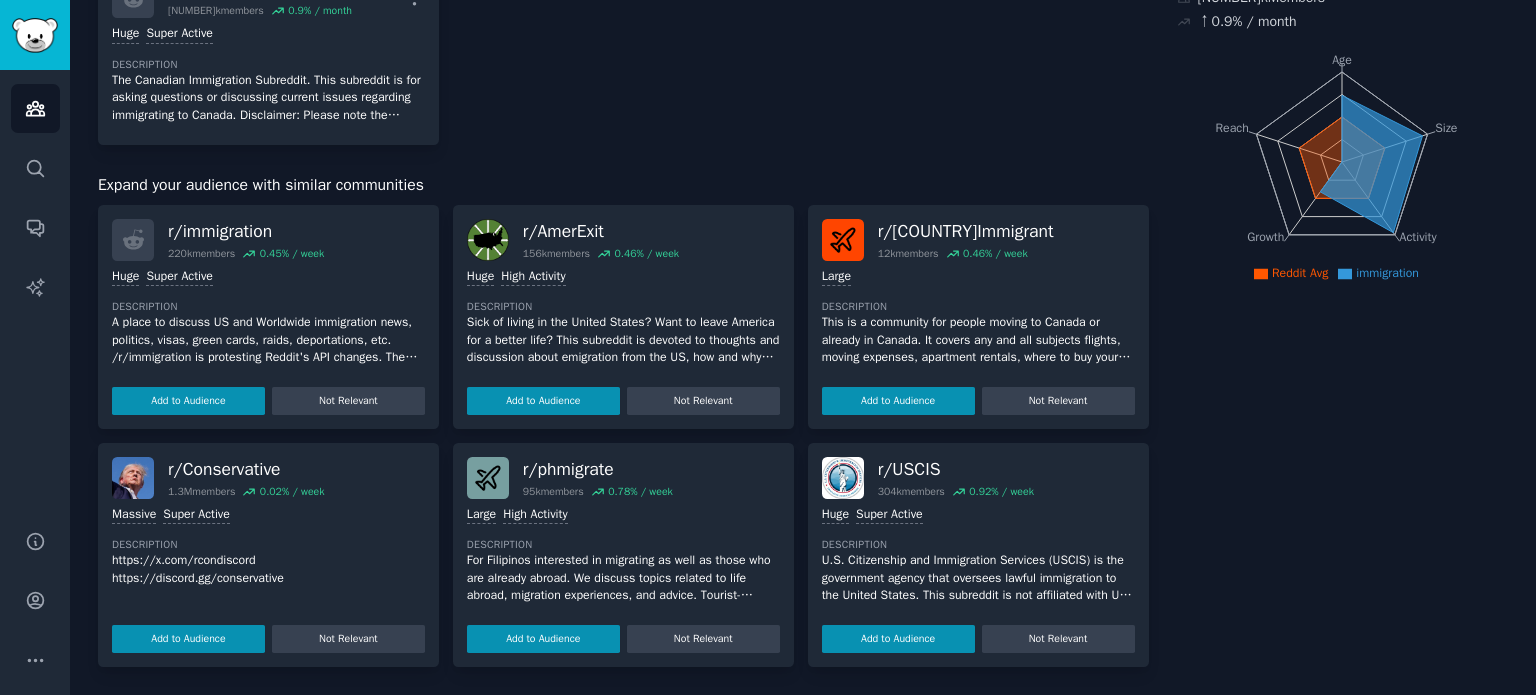 scroll, scrollTop: 180, scrollLeft: 0, axis: vertical 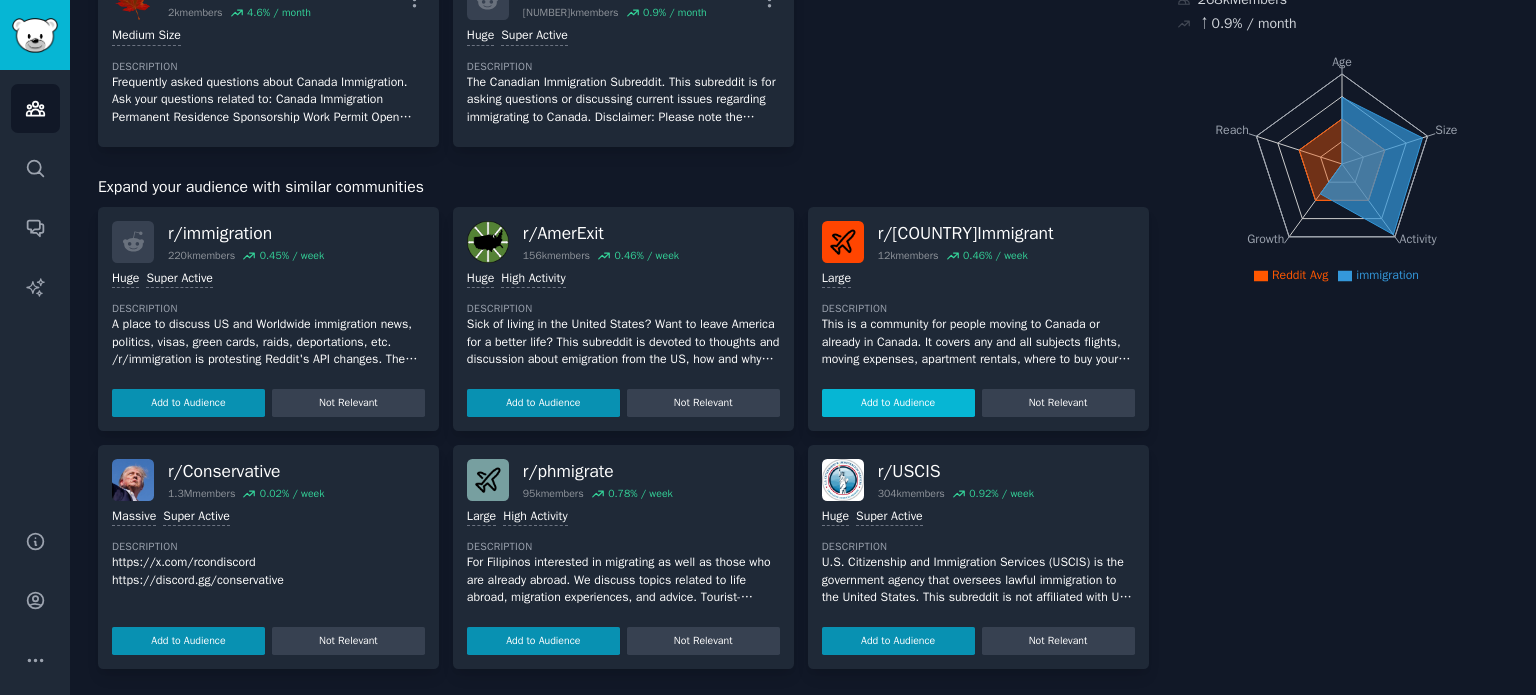 click on "Add to Audience" at bounding box center [898, 403] 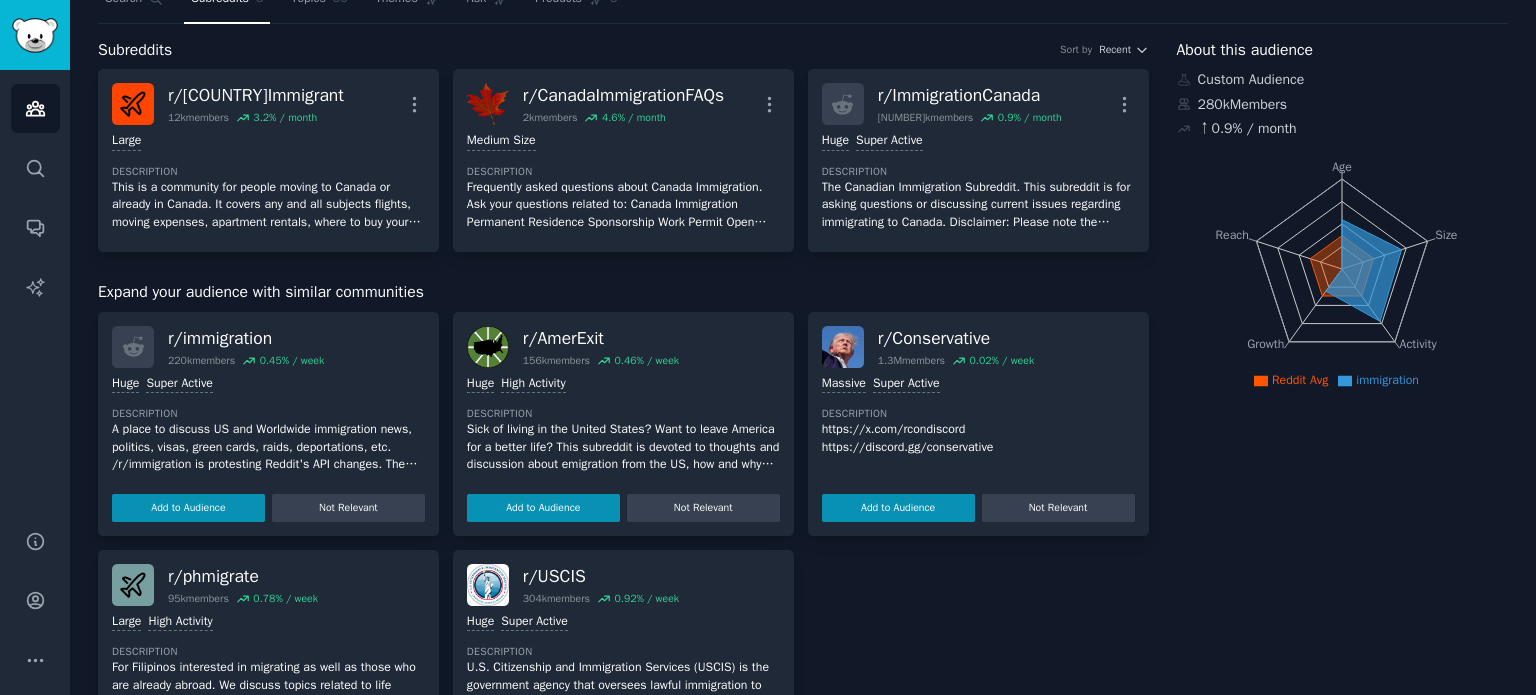 scroll, scrollTop: 0, scrollLeft: 0, axis: both 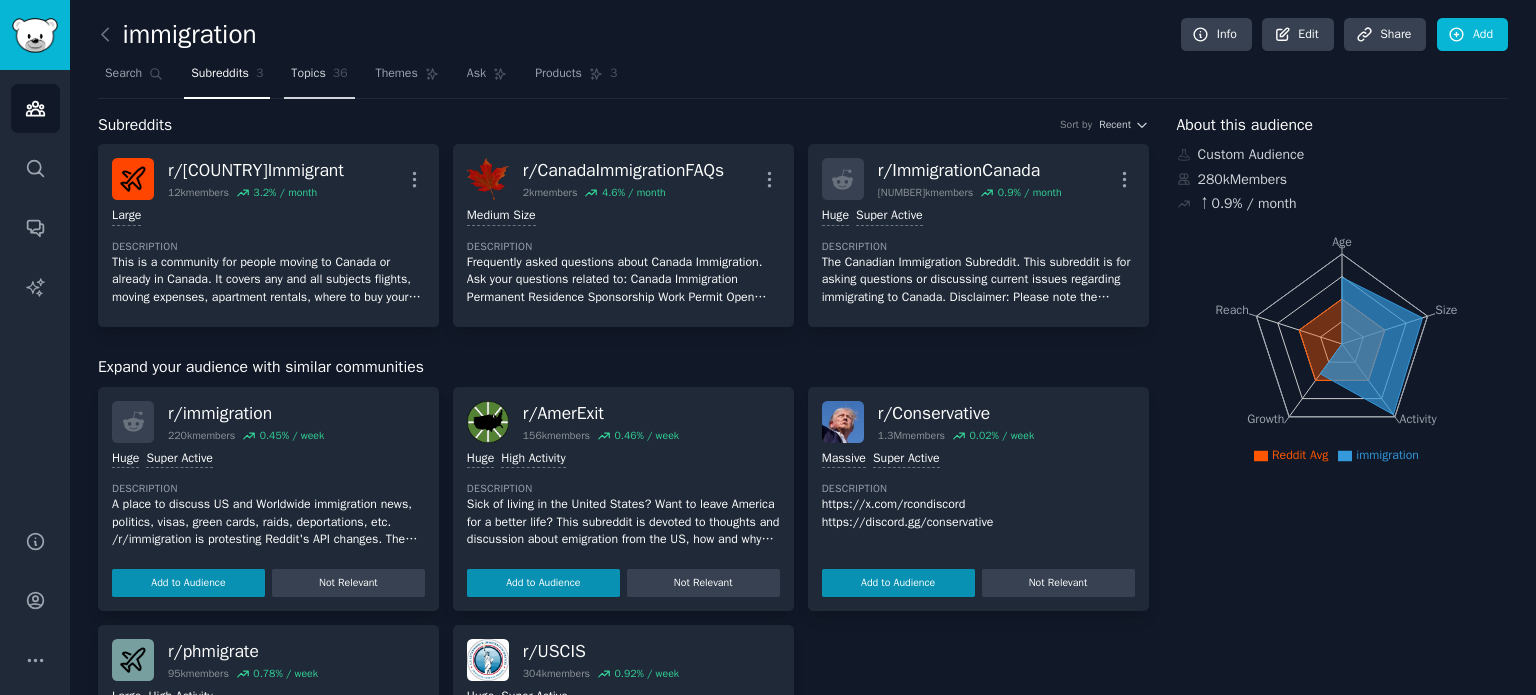 click on "Topics" at bounding box center (308, 74) 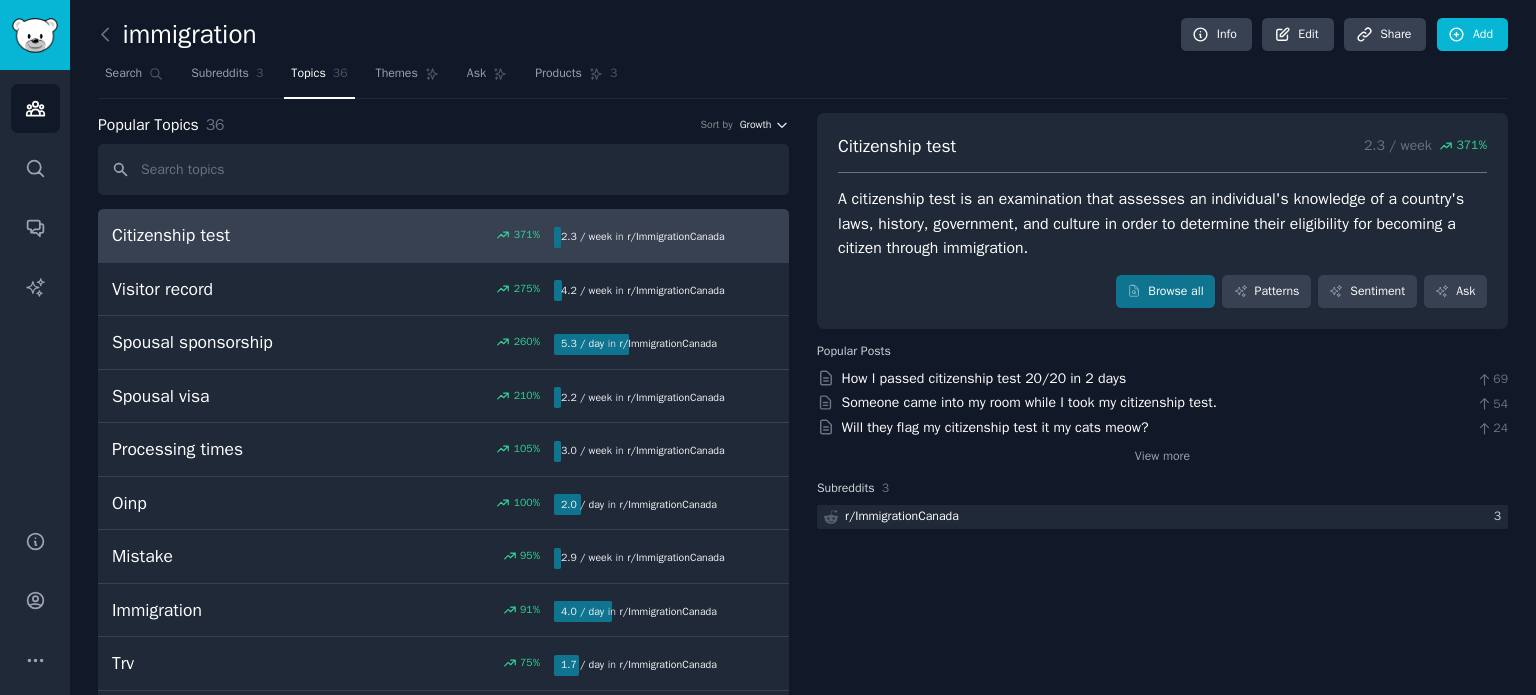 click on "Growth" at bounding box center [756, 125] 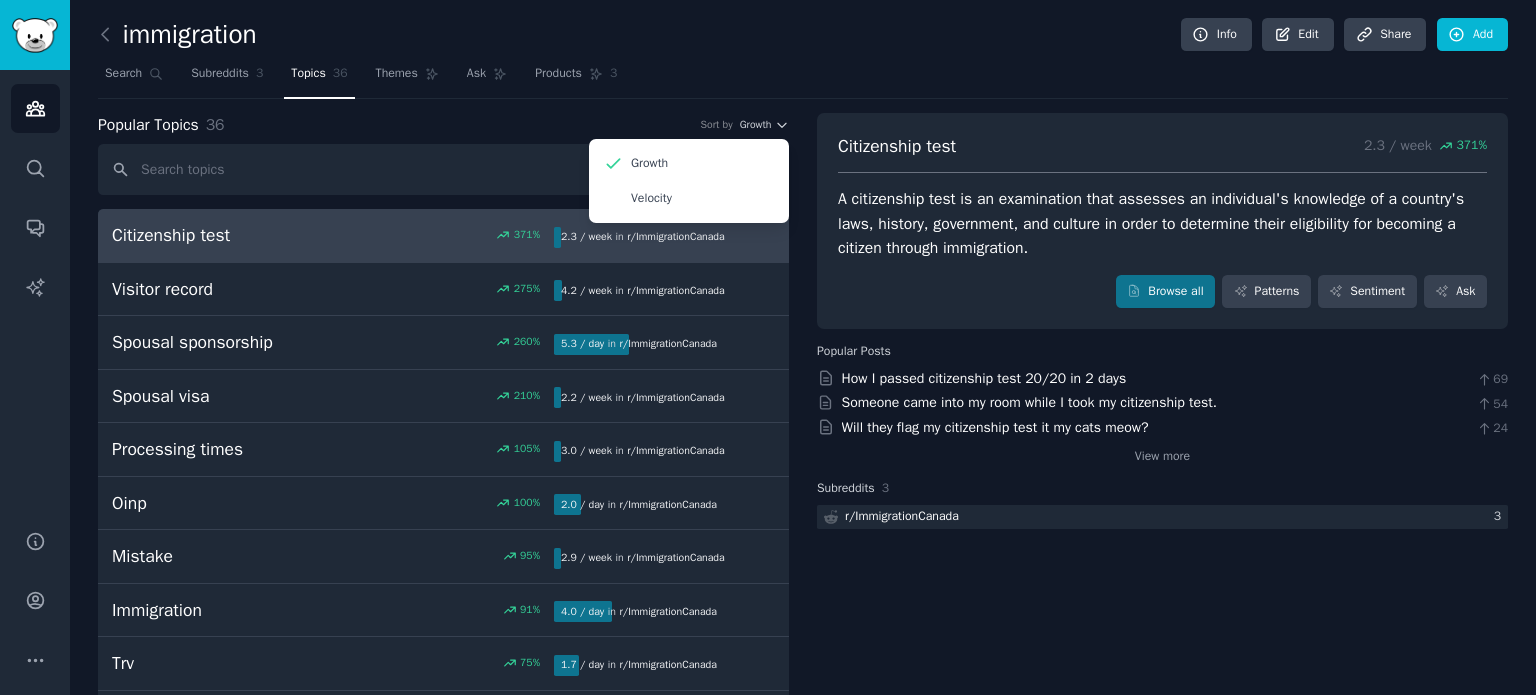click on "Citizenship test 2.3 / week 371 % A citizenship test is an examination that assesses an individual's knowledge of a country's laws, history, government, and culture in order to determine their eligibility for becoming a citizen through immigration. Browse all Patterns Sentiment Ask Popular Posts How I passed citizenship test 20/20 in 2 days 69 Someone came into my room while I took my citizenship test. 54 Will they flag my citizenship test it my cats meow? 24 View more Subreddits 3  r/ImmigrationCanada 3" at bounding box center (1162, 1124) 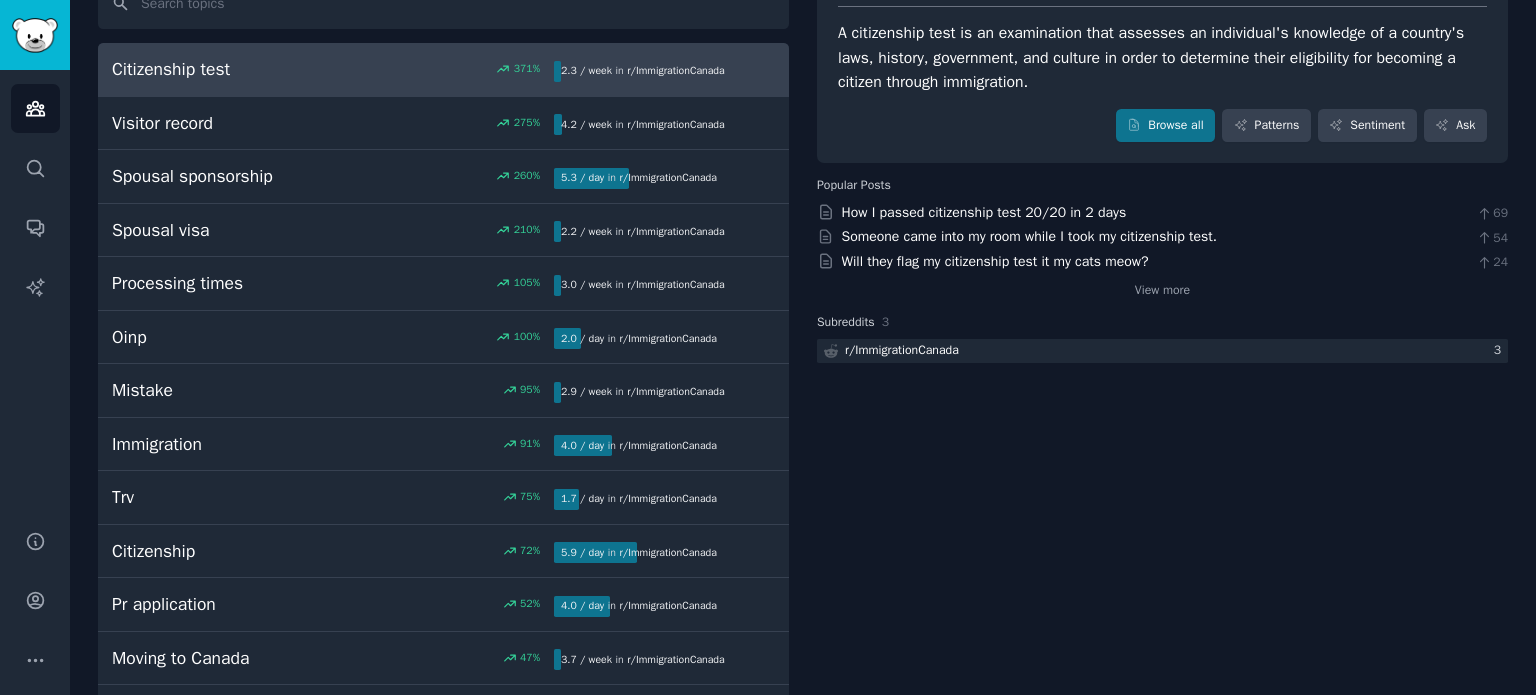 scroll, scrollTop: 200, scrollLeft: 0, axis: vertical 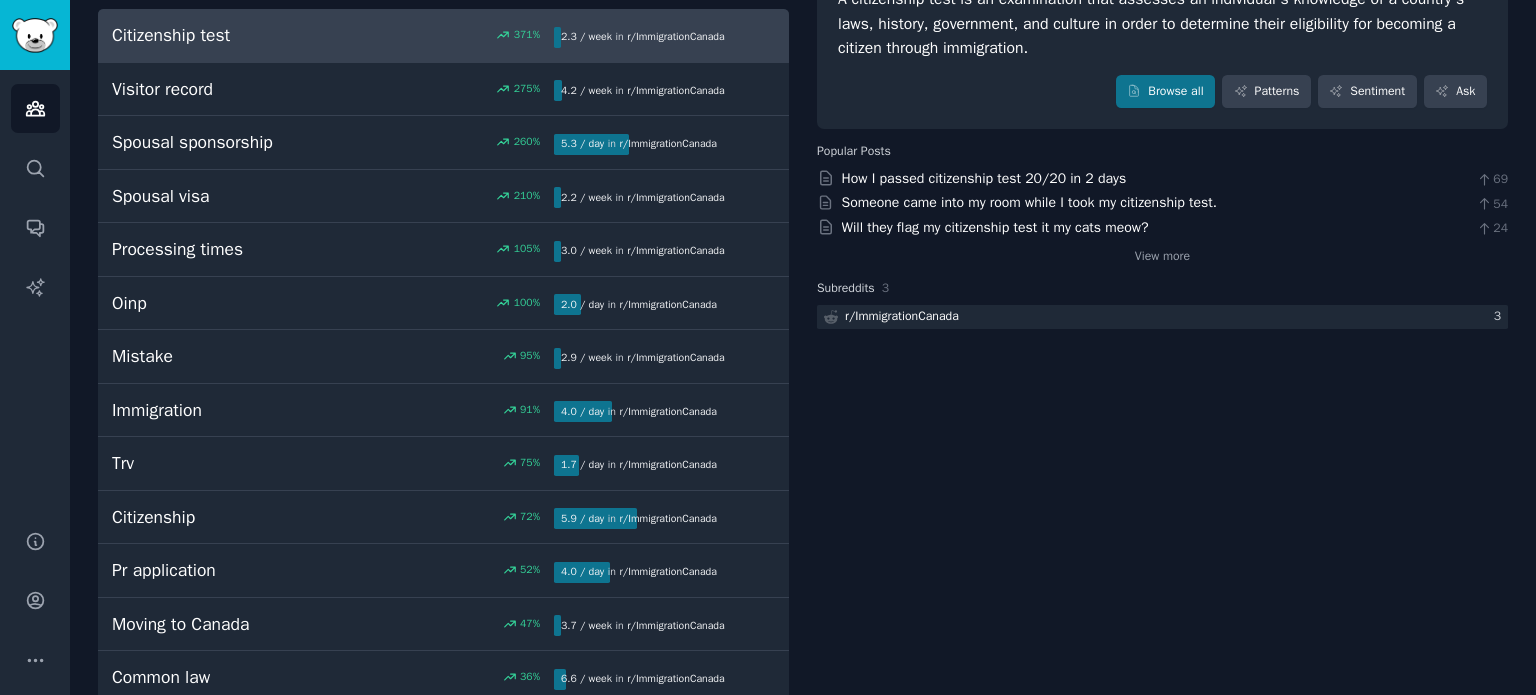 drag, startPoint x: 992, startPoint y: 547, endPoint x: 964, endPoint y: 591, distance: 52.153618 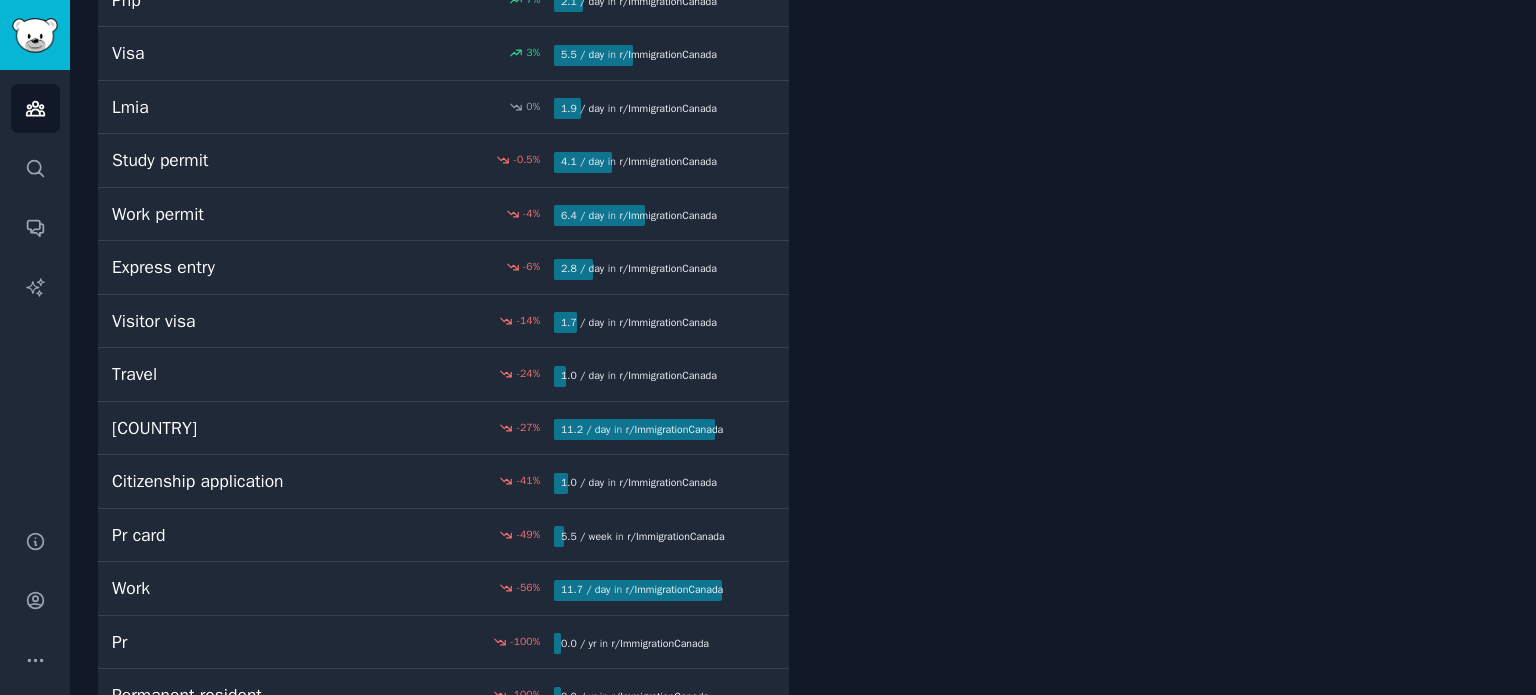 scroll, scrollTop: 1159, scrollLeft: 0, axis: vertical 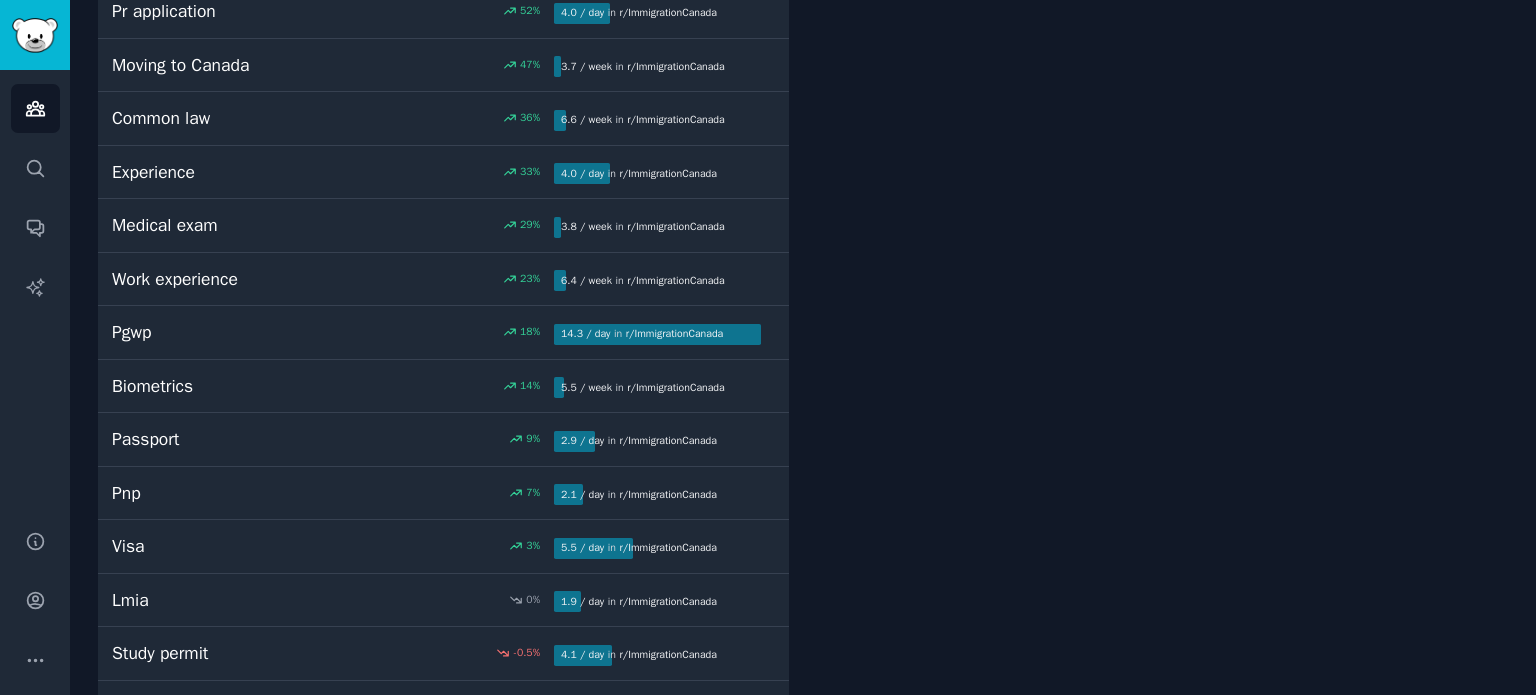 drag, startPoint x: 948, startPoint y: 564, endPoint x: 896, endPoint y: 563, distance: 52.009613 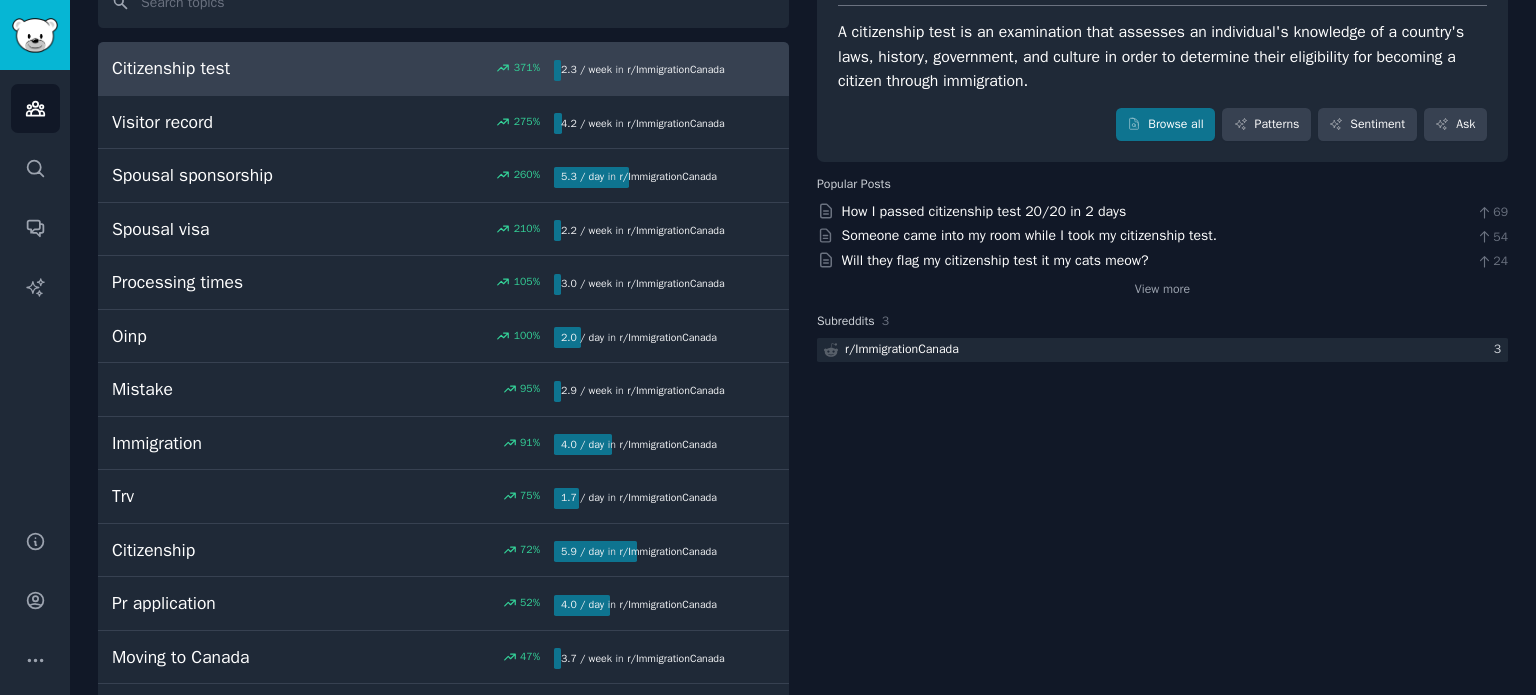 scroll, scrollTop: 159, scrollLeft: 0, axis: vertical 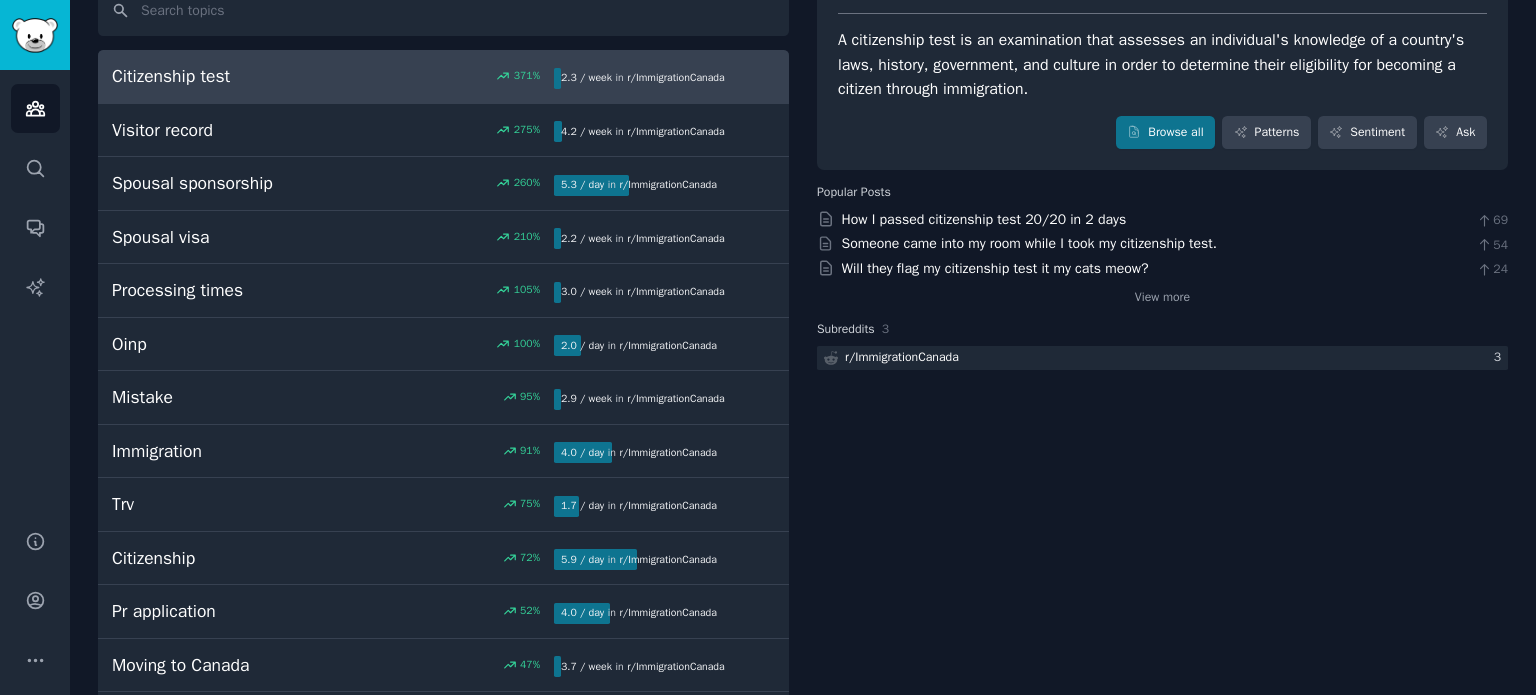 drag, startPoint x: 896, startPoint y: 563, endPoint x: 856, endPoint y: 554, distance: 41 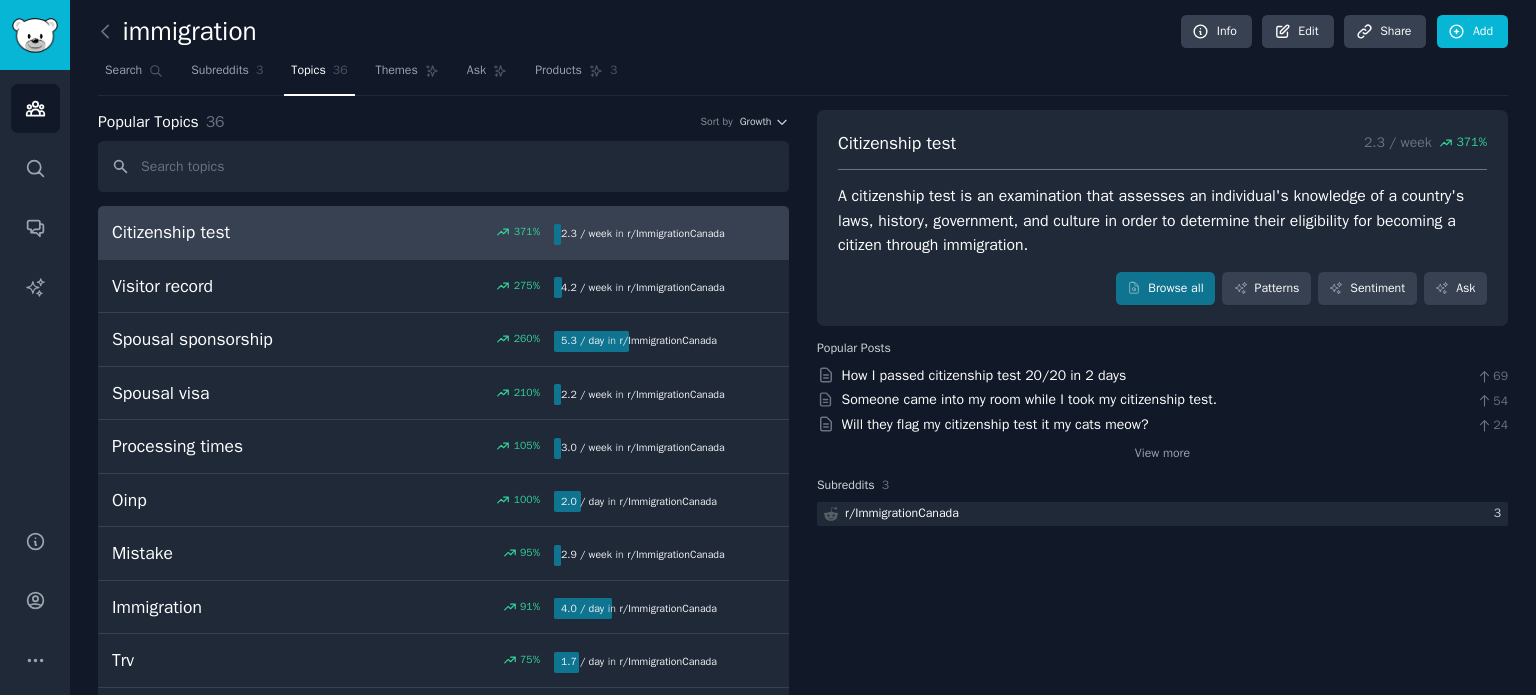 scroll, scrollTop: 0, scrollLeft: 0, axis: both 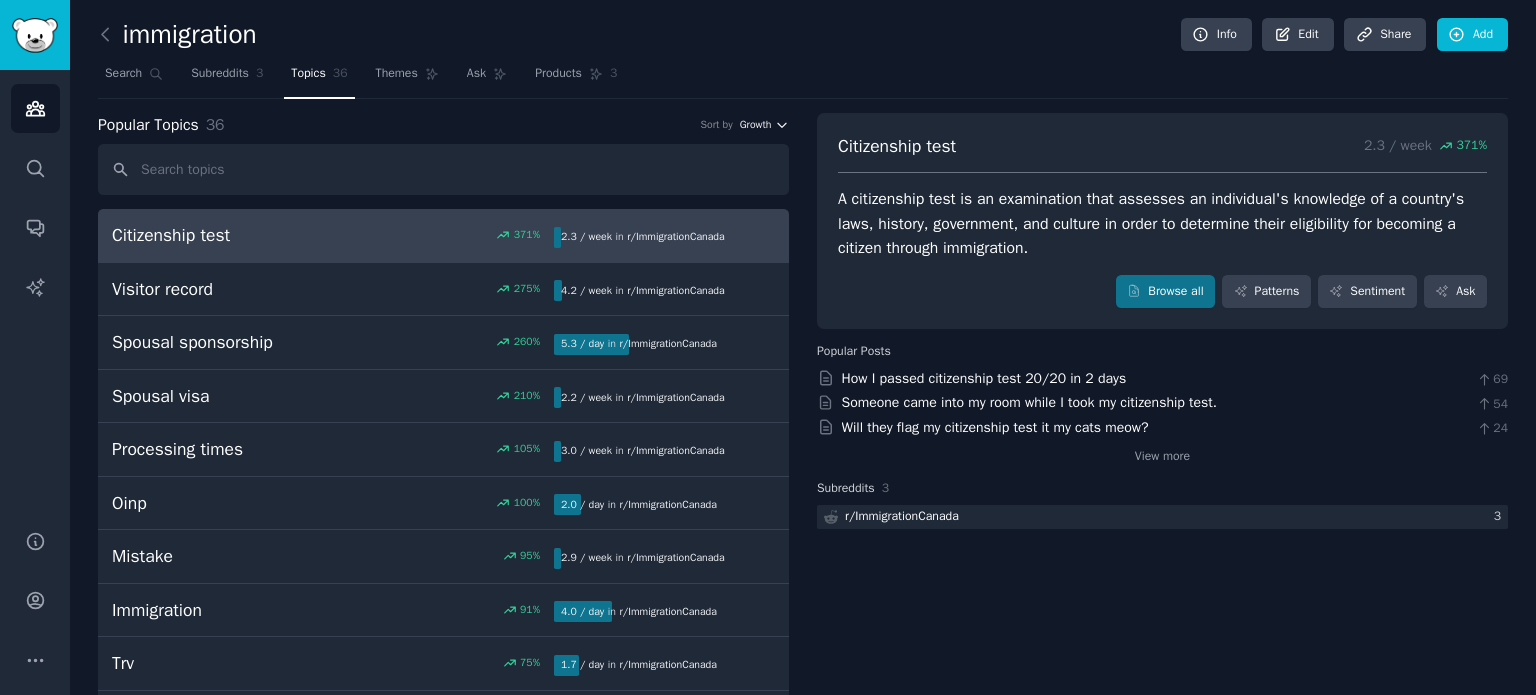 drag, startPoint x: 856, startPoint y: 554, endPoint x: 748, endPoint y: 126, distance: 441.4159 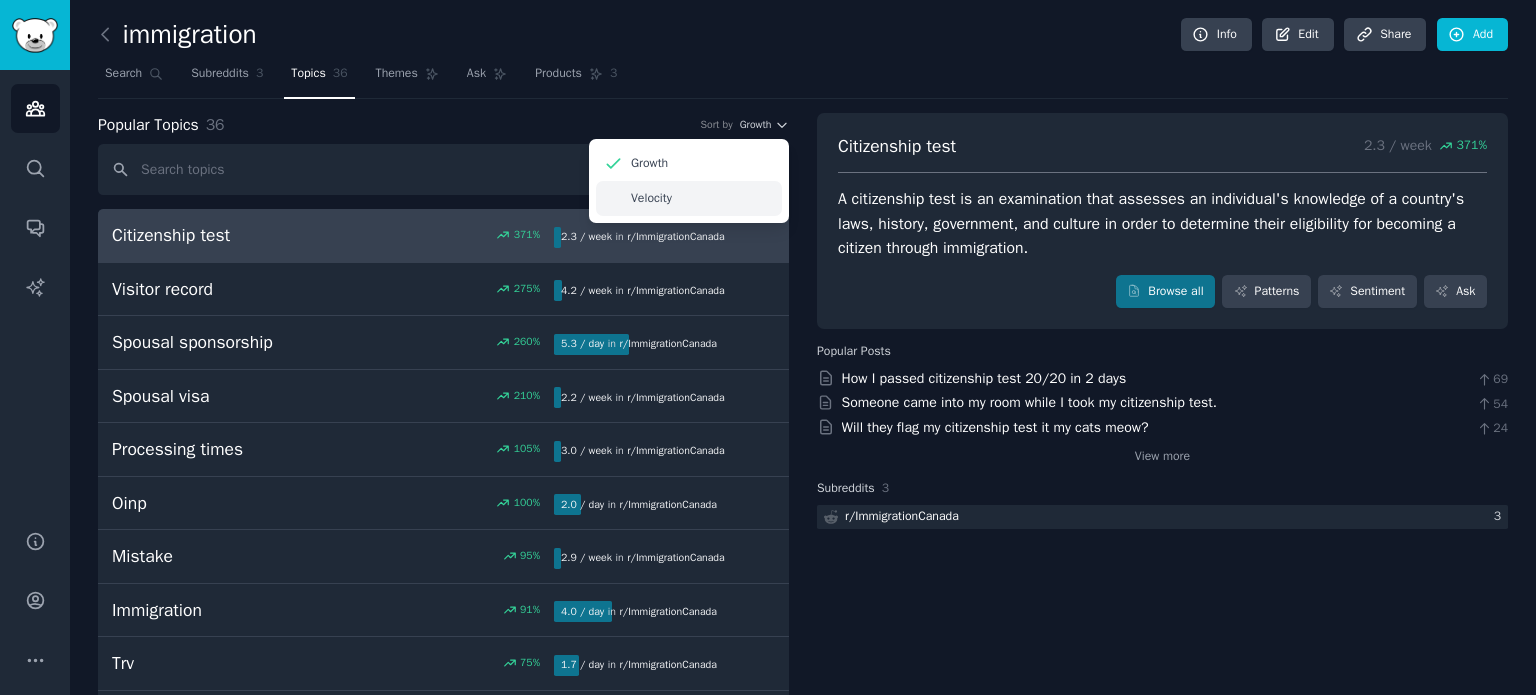 click on "Velocity" at bounding box center [689, 198] 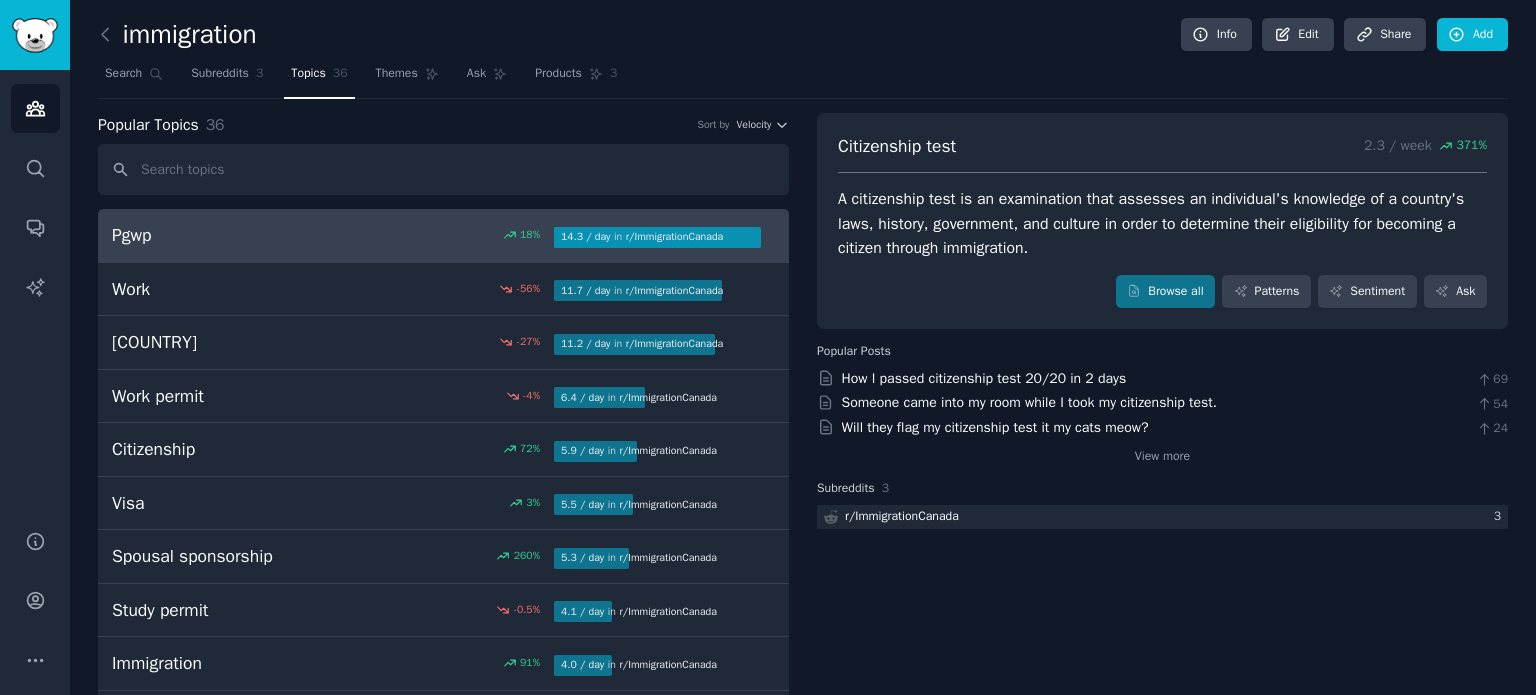 click on "Pgwp" at bounding box center (222, 235) 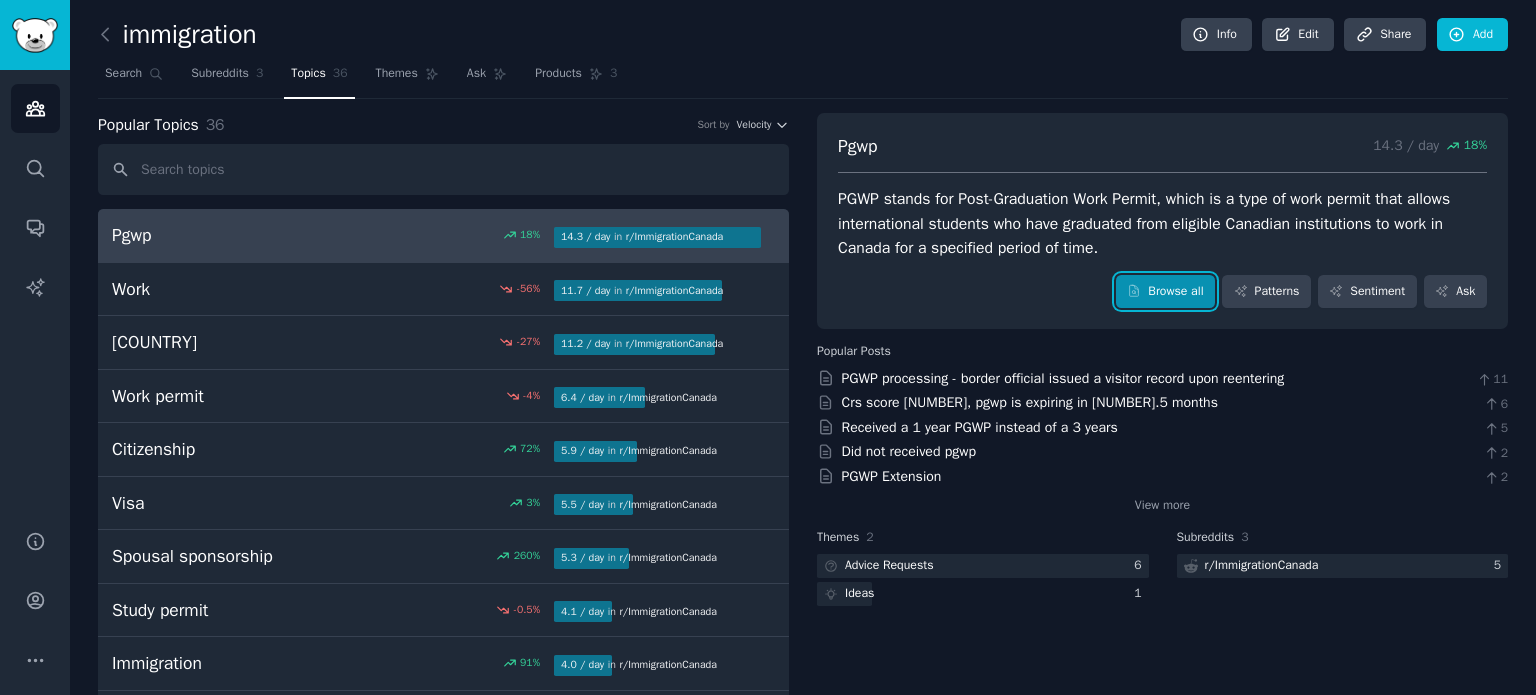 click on "Browse all" at bounding box center (1165, 292) 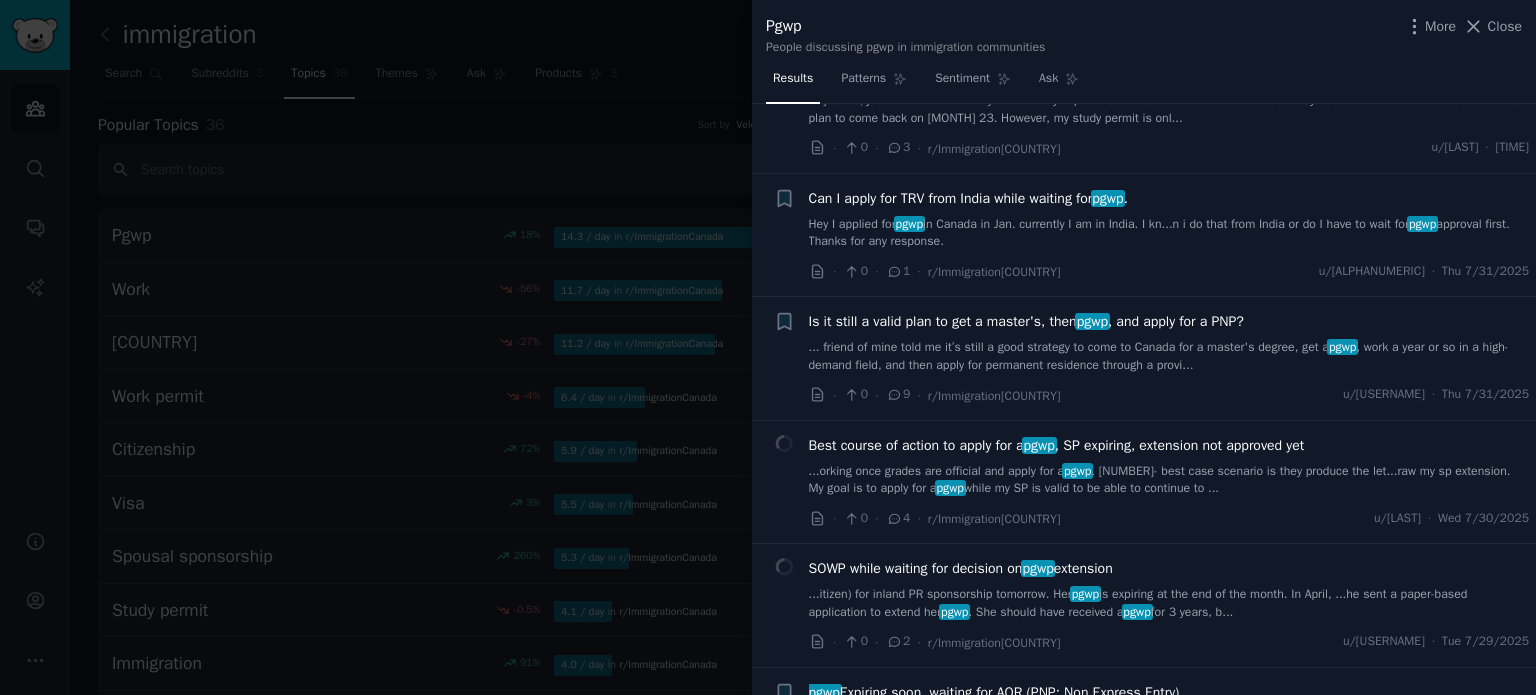 scroll, scrollTop: 200, scrollLeft: 0, axis: vertical 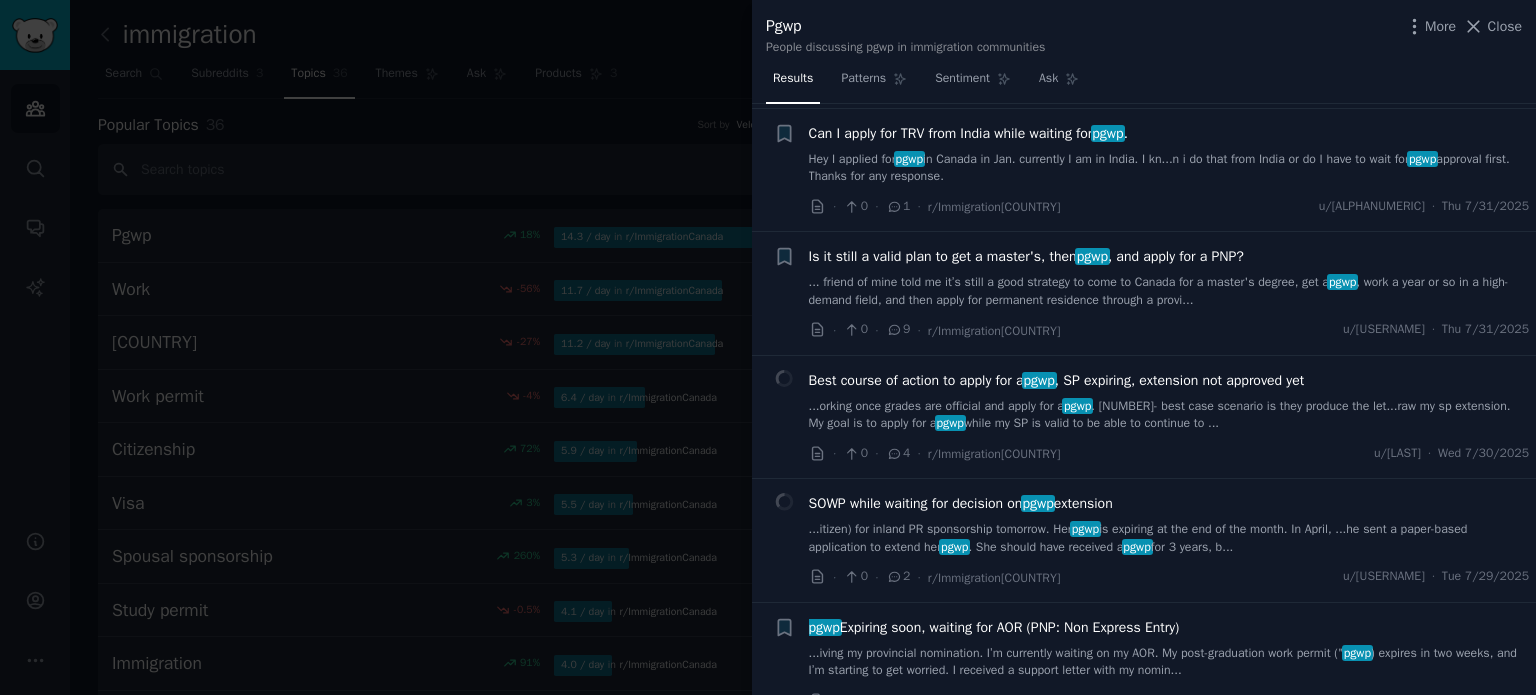 drag, startPoint x: 1129, startPoint y: 307, endPoint x: 1120, endPoint y: 318, distance: 14.21267 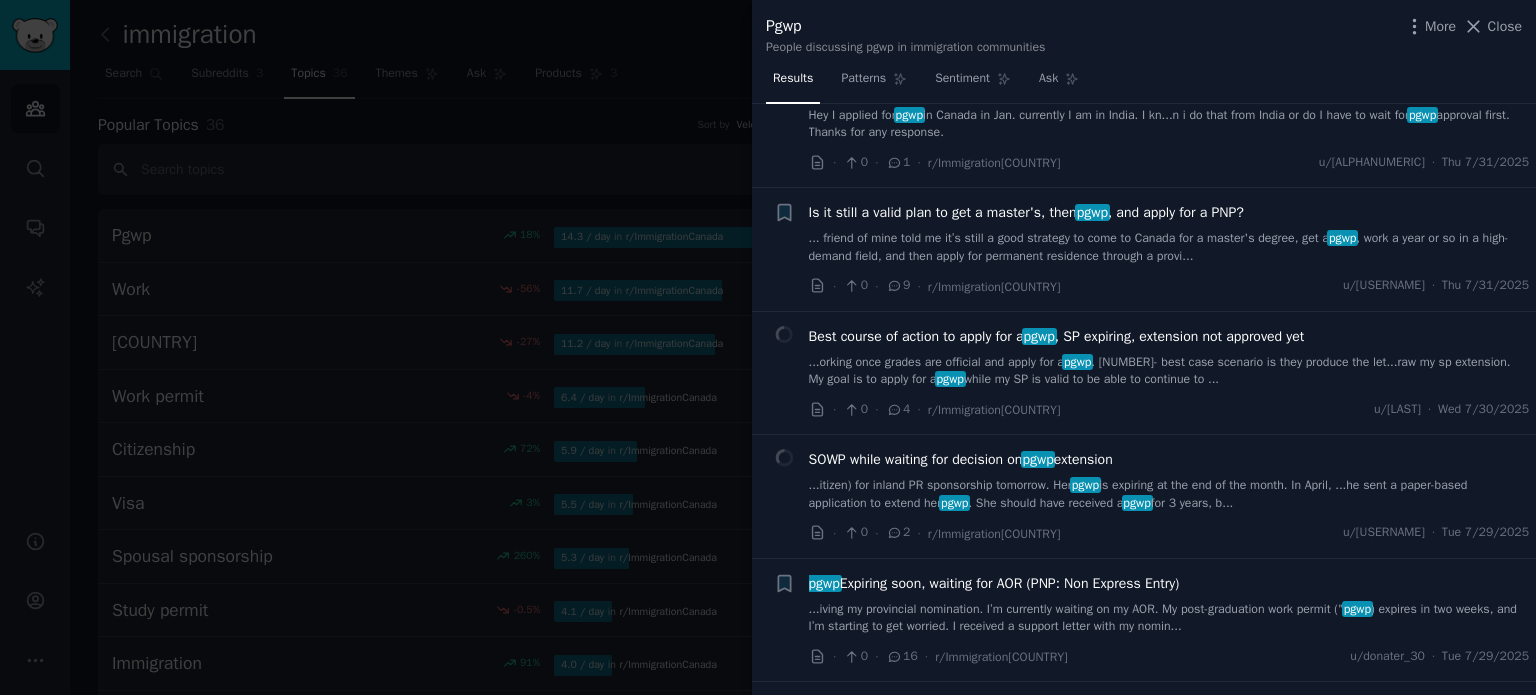 drag, startPoint x: 1120, startPoint y: 318, endPoint x: 1228, endPoint y: 28, distance: 309.45758 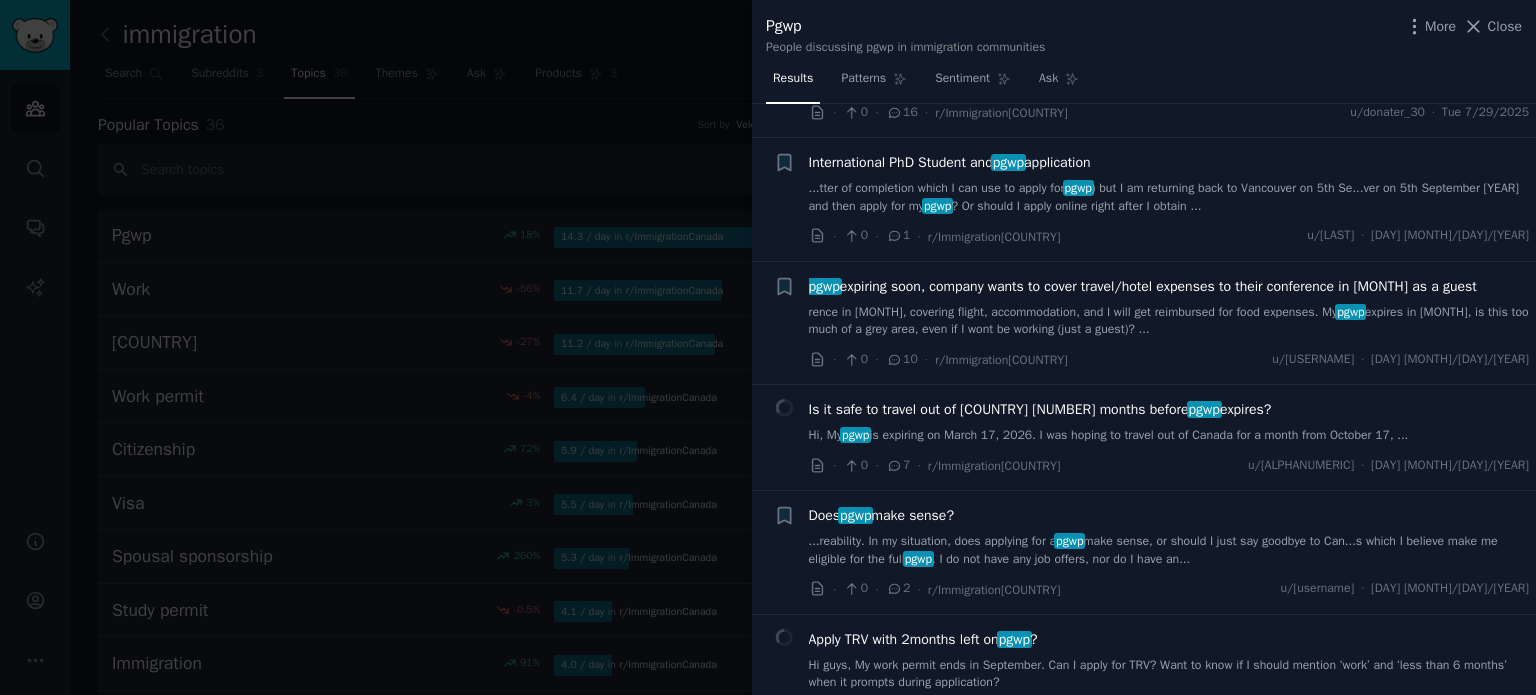 scroll, scrollTop: 900, scrollLeft: 0, axis: vertical 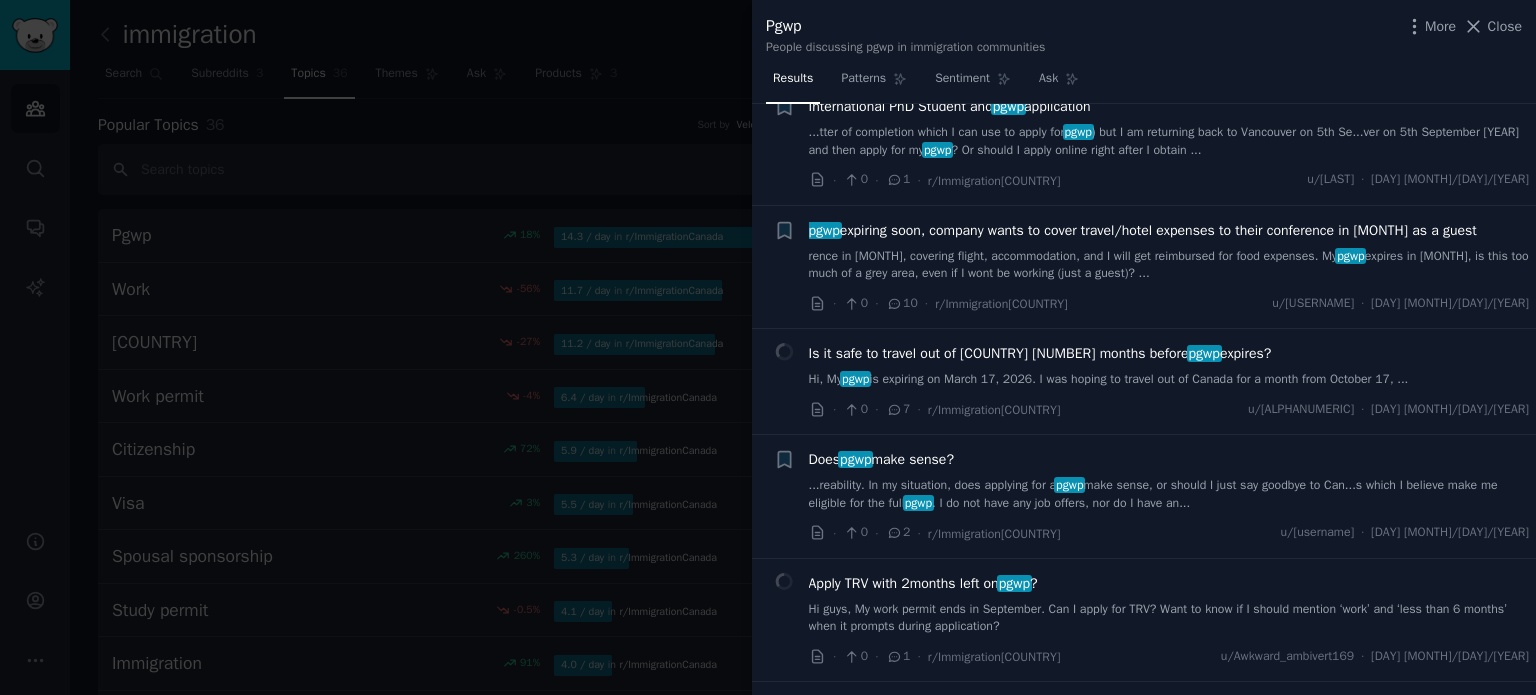 click on "Close" at bounding box center [1505, 26] 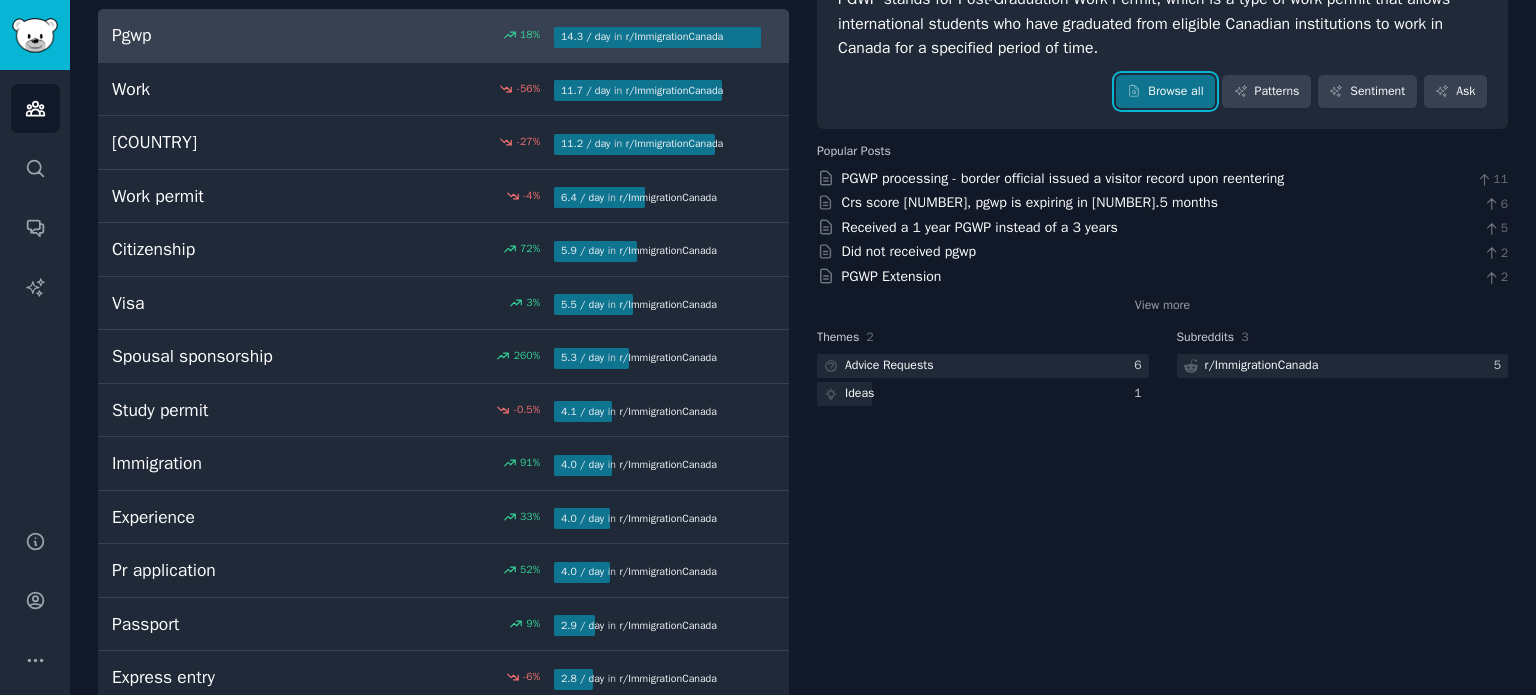 scroll, scrollTop: 0, scrollLeft: 0, axis: both 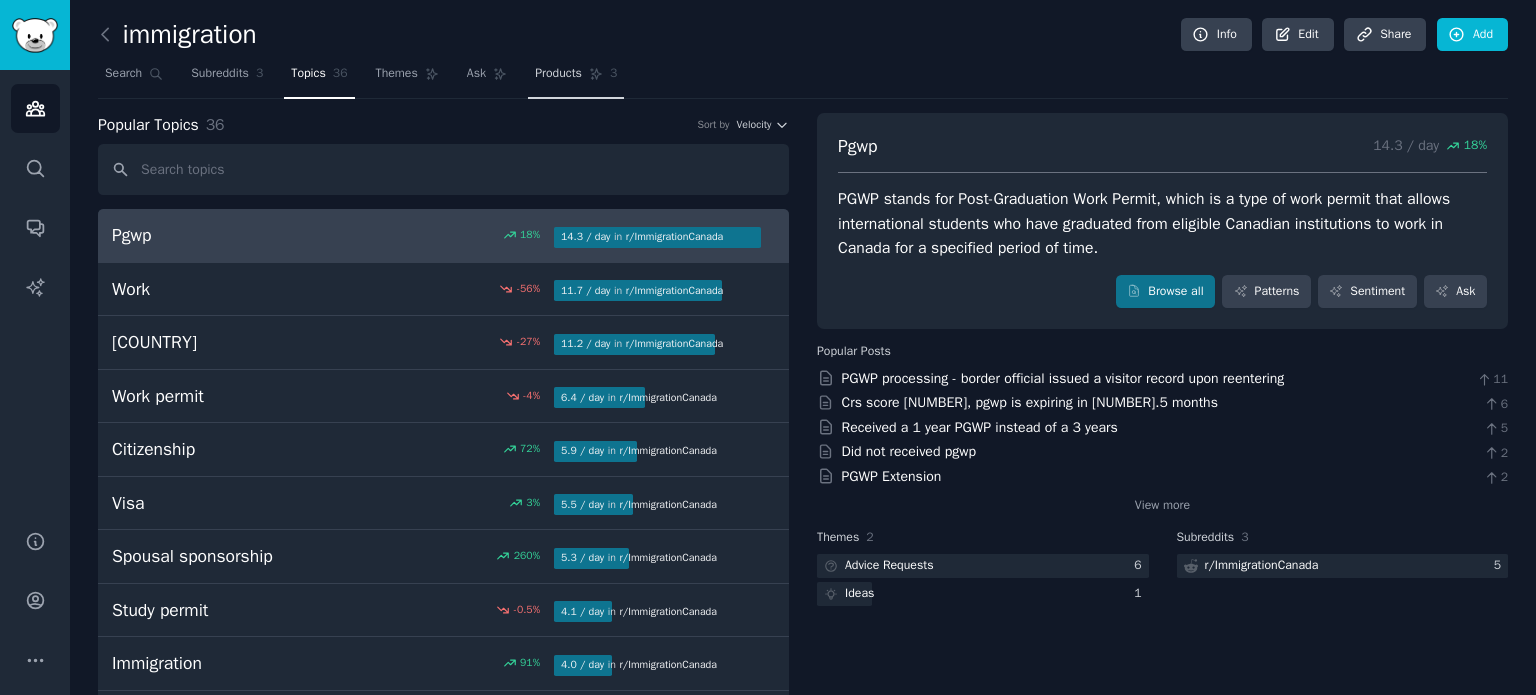 click on "Products 3" at bounding box center (576, 78) 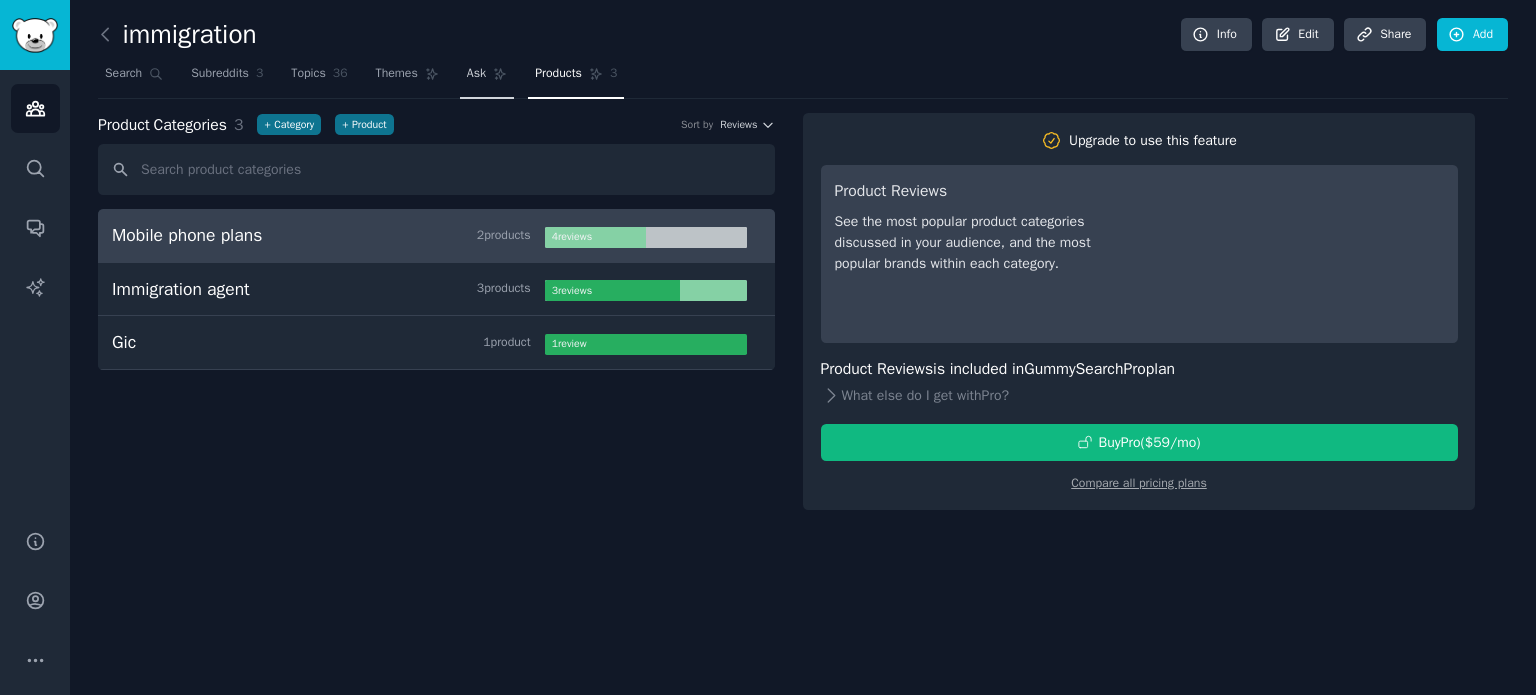 click on "Ask" at bounding box center [476, 74] 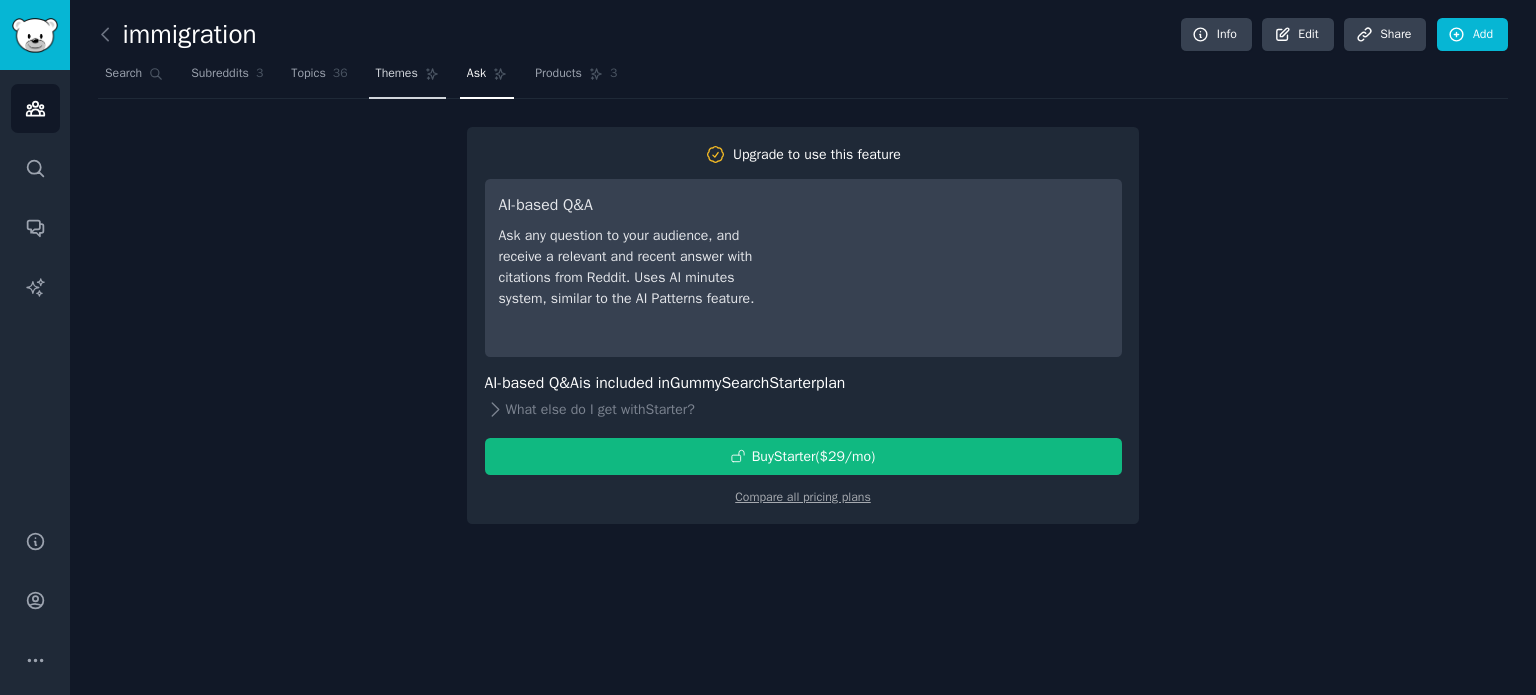 click on "Themes" at bounding box center [397, 74] 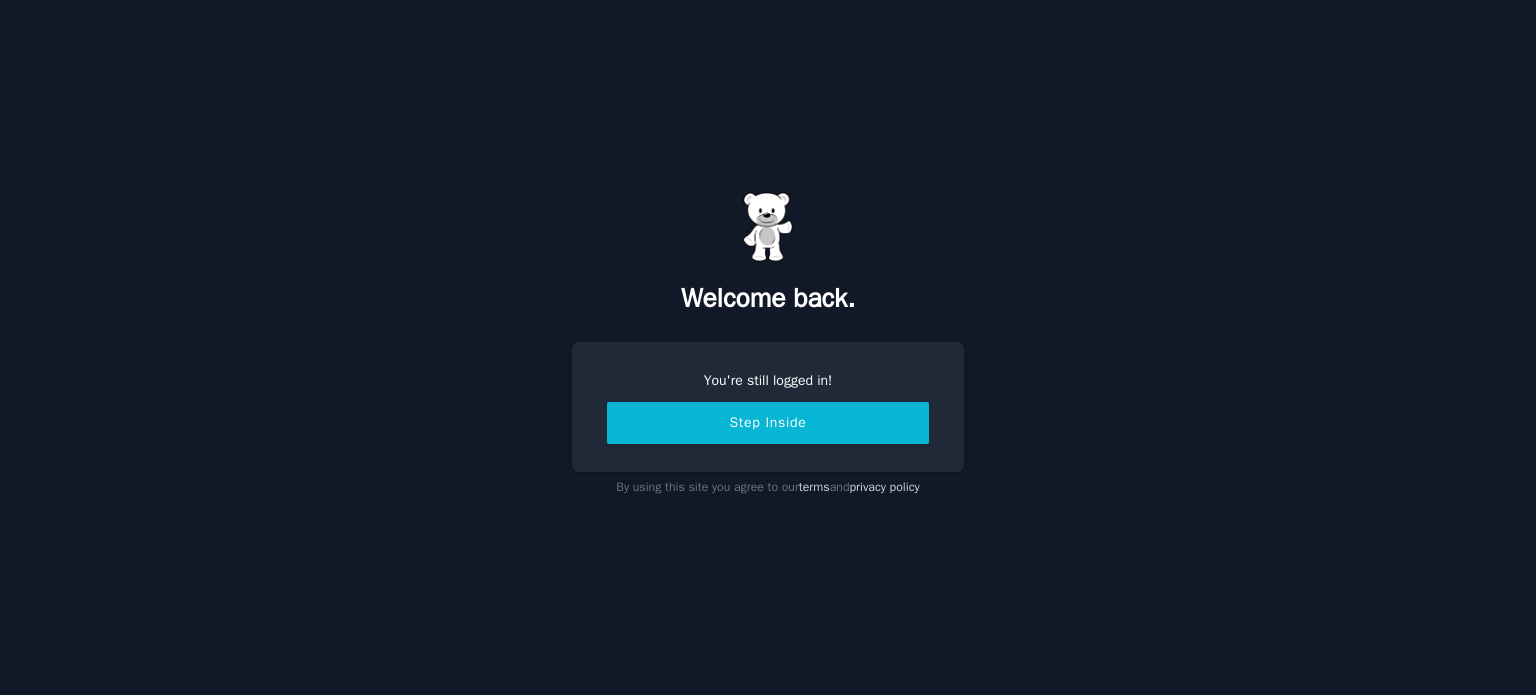 scroll, scrollTop: 0, scrollLeft: 0, axis: both 